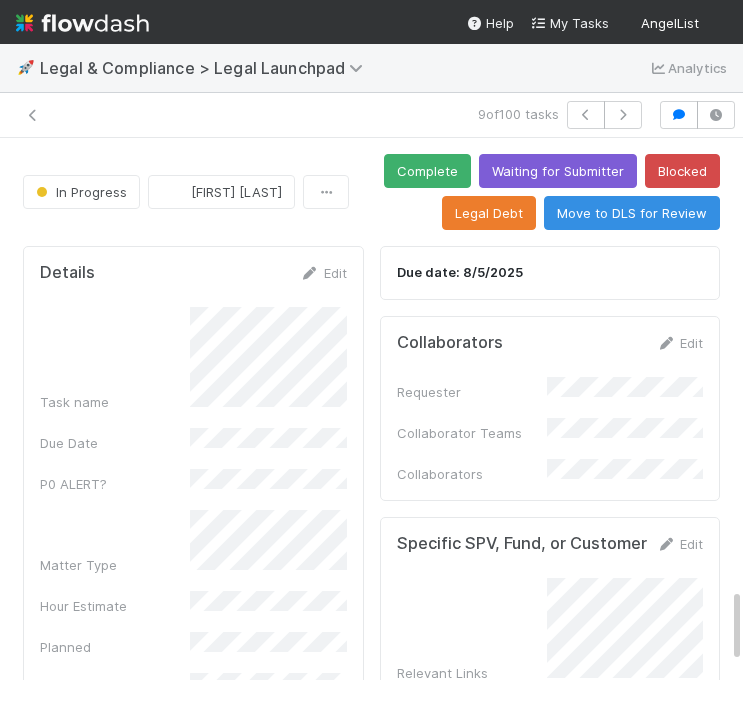 scroll, scrollTop: 0, scrollLeft: 0, axis: both 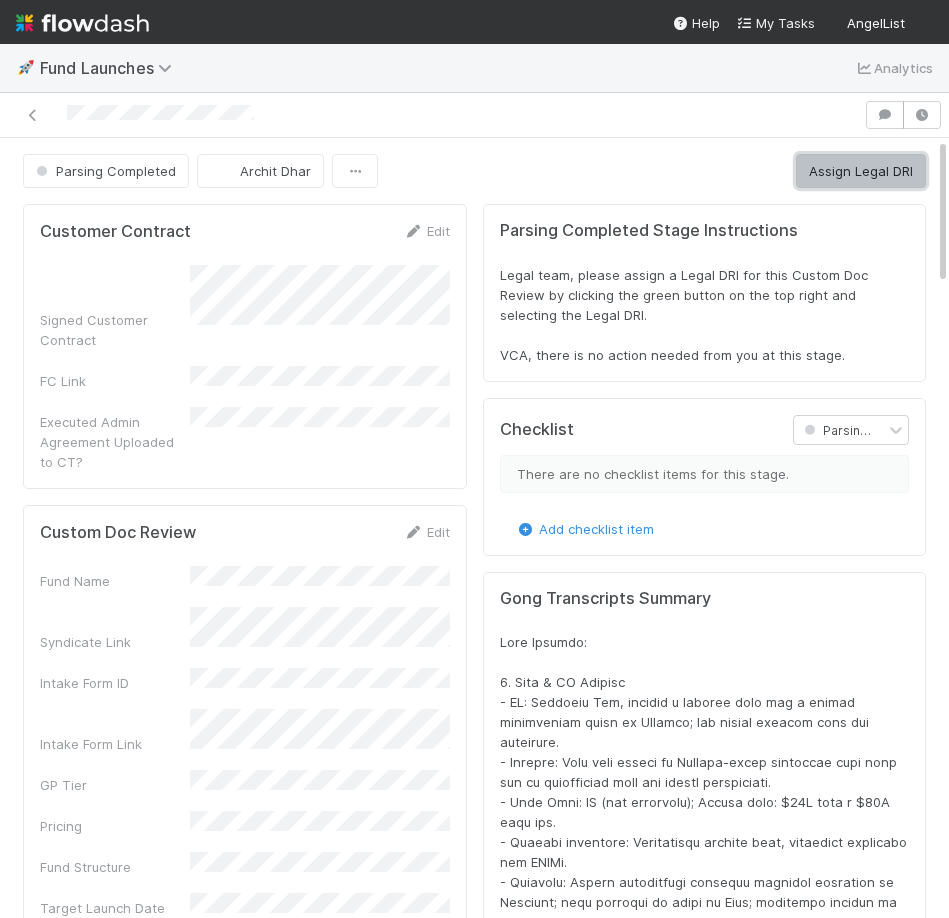 click on "Assign Legal DRI" at bounding box center (861, 171) 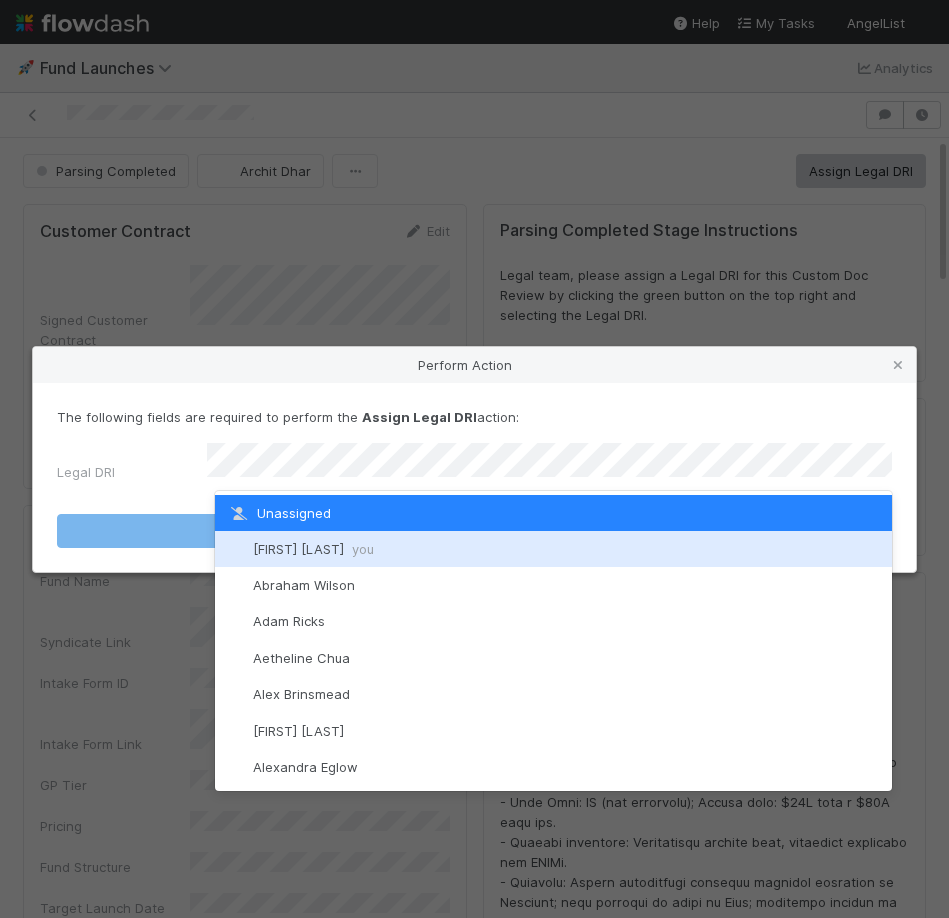 click on "[FIRST] [LAST] you" at bounding box center (553, 549) 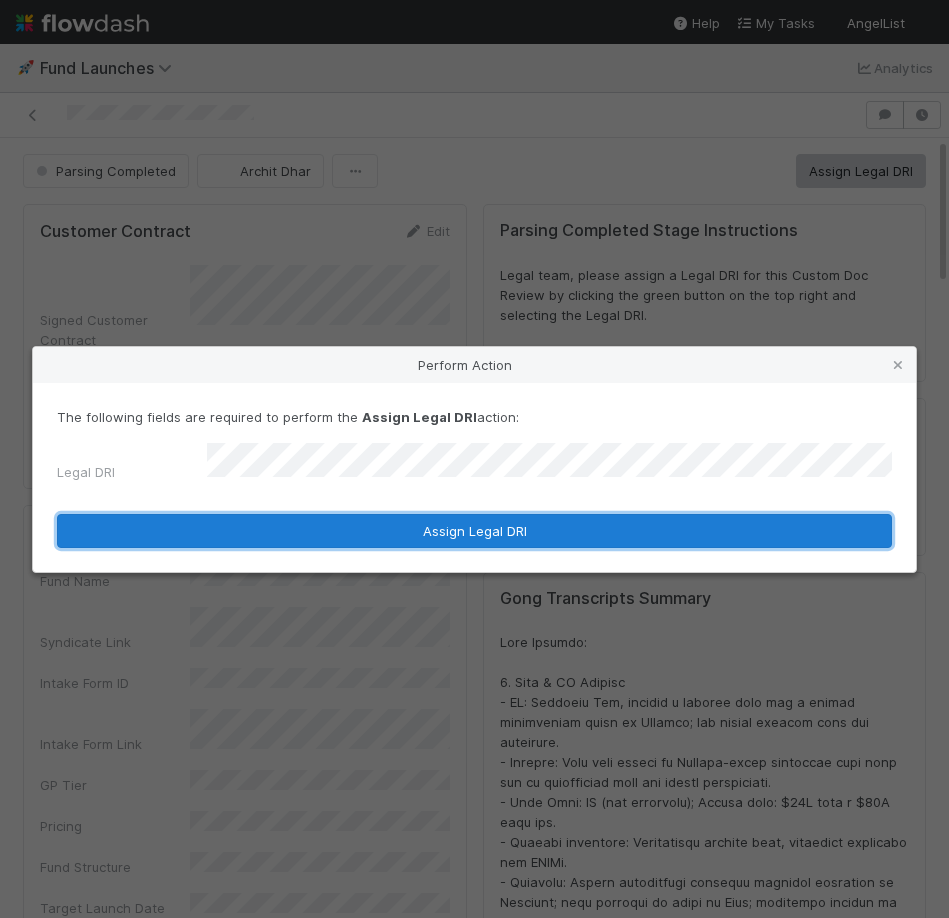 click on "Assign Legal DRI" at bounding box center (474, 531) 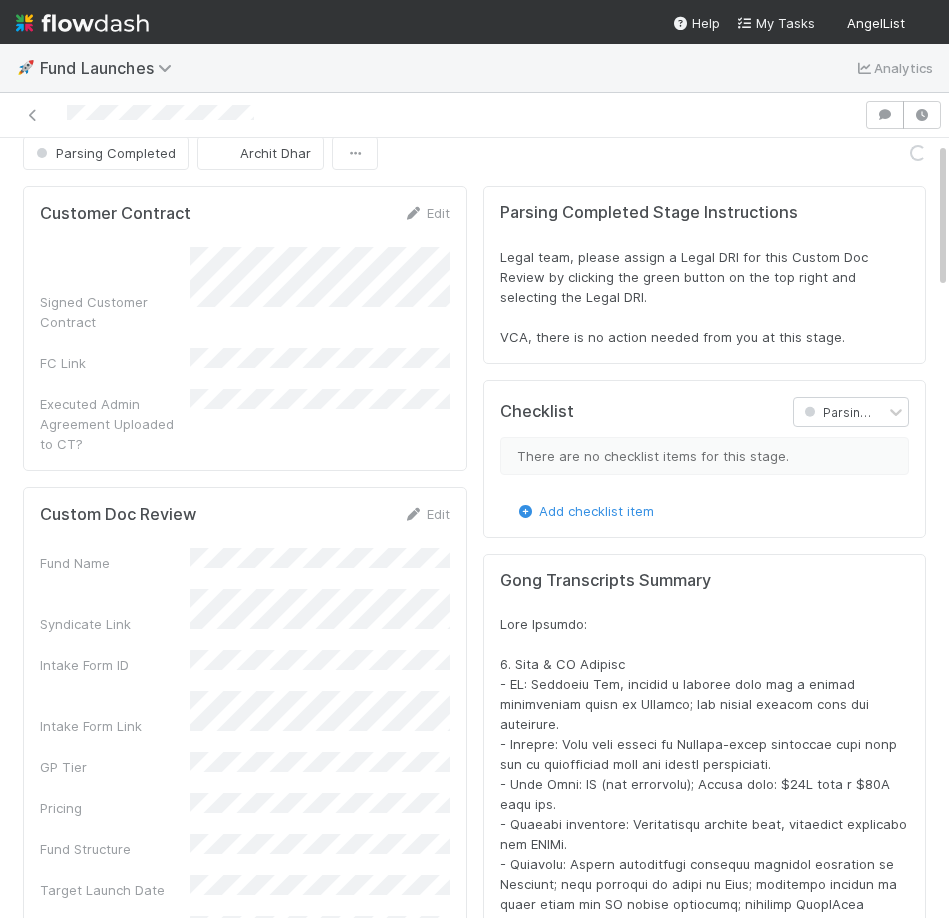 scroll, scrollTop: 22, scrollLeft: 0, axis: vertical 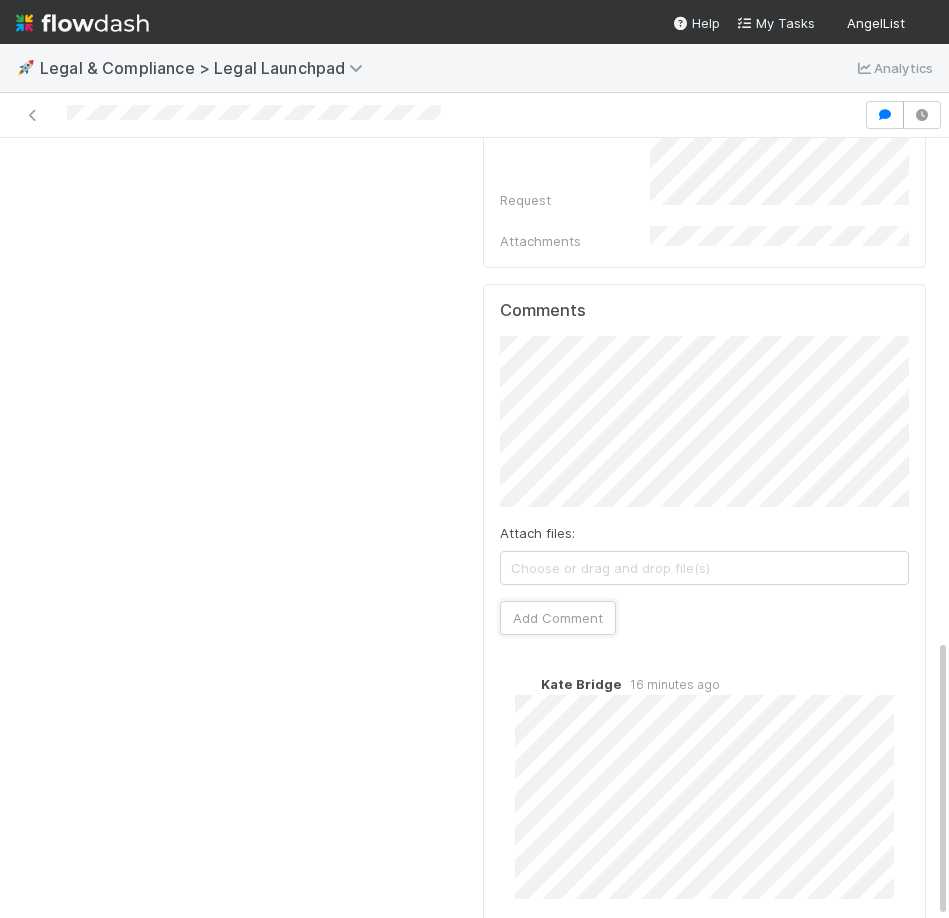 drag, startPoint x: 591, startPoint y: 565, endPoint x: 601, endPoint y: 539, distance: 27.856777 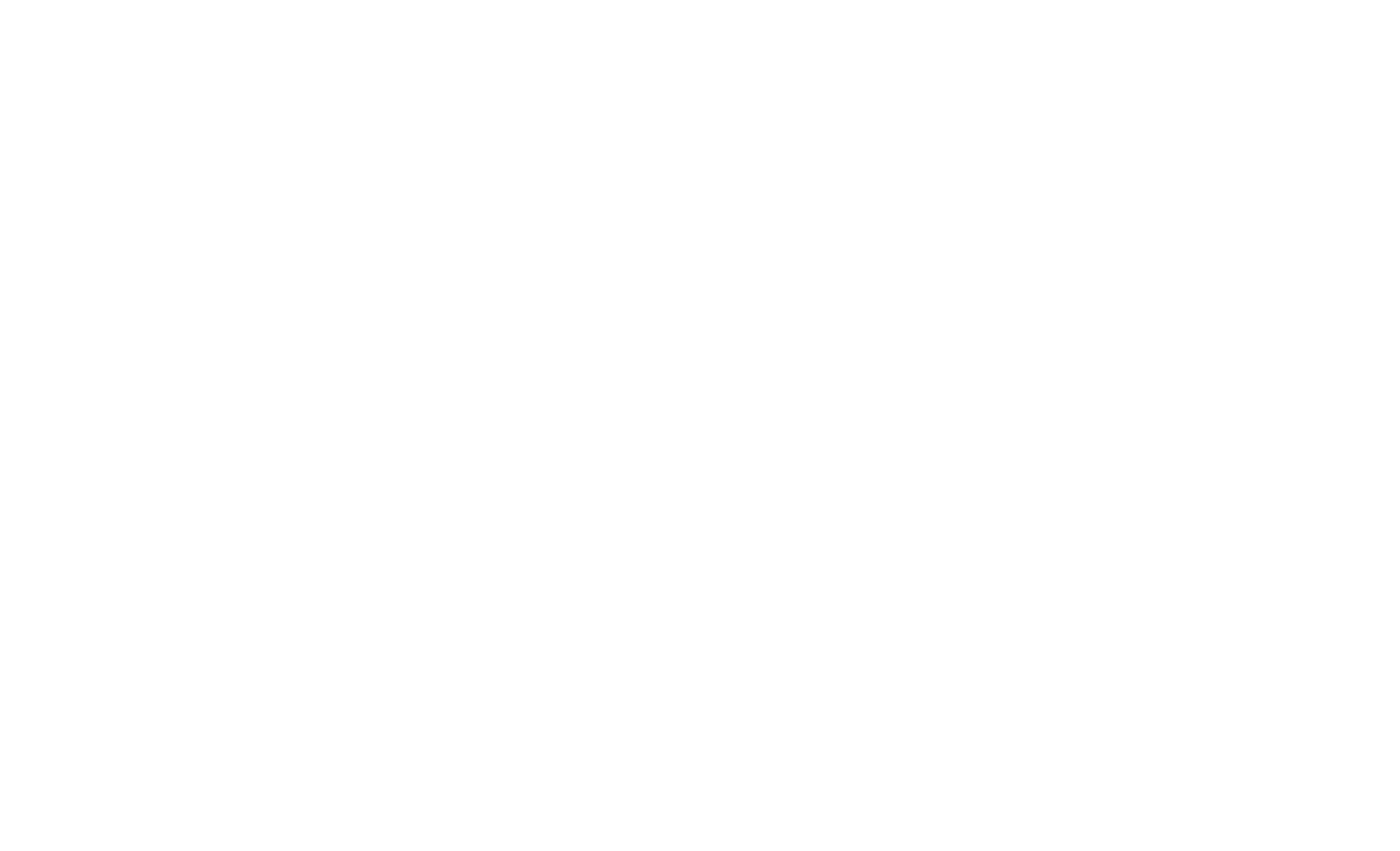 scroll, scrollTop: 0, scrollLeft: 0, axis: both 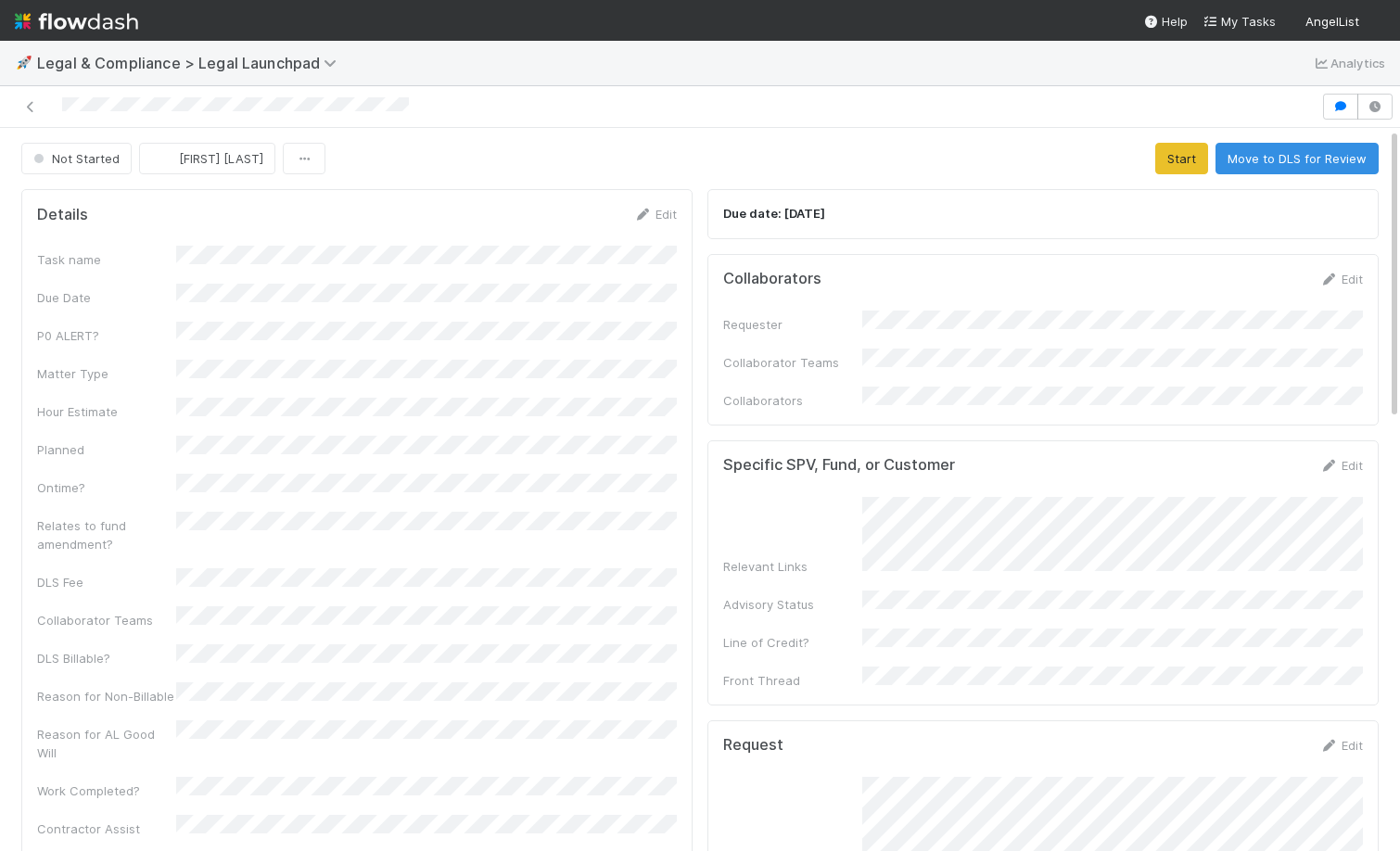 drag, startPoint x: 477, startPoint y: 97, endPoint x: 65, endPoint y: 88, distance: 412.0983 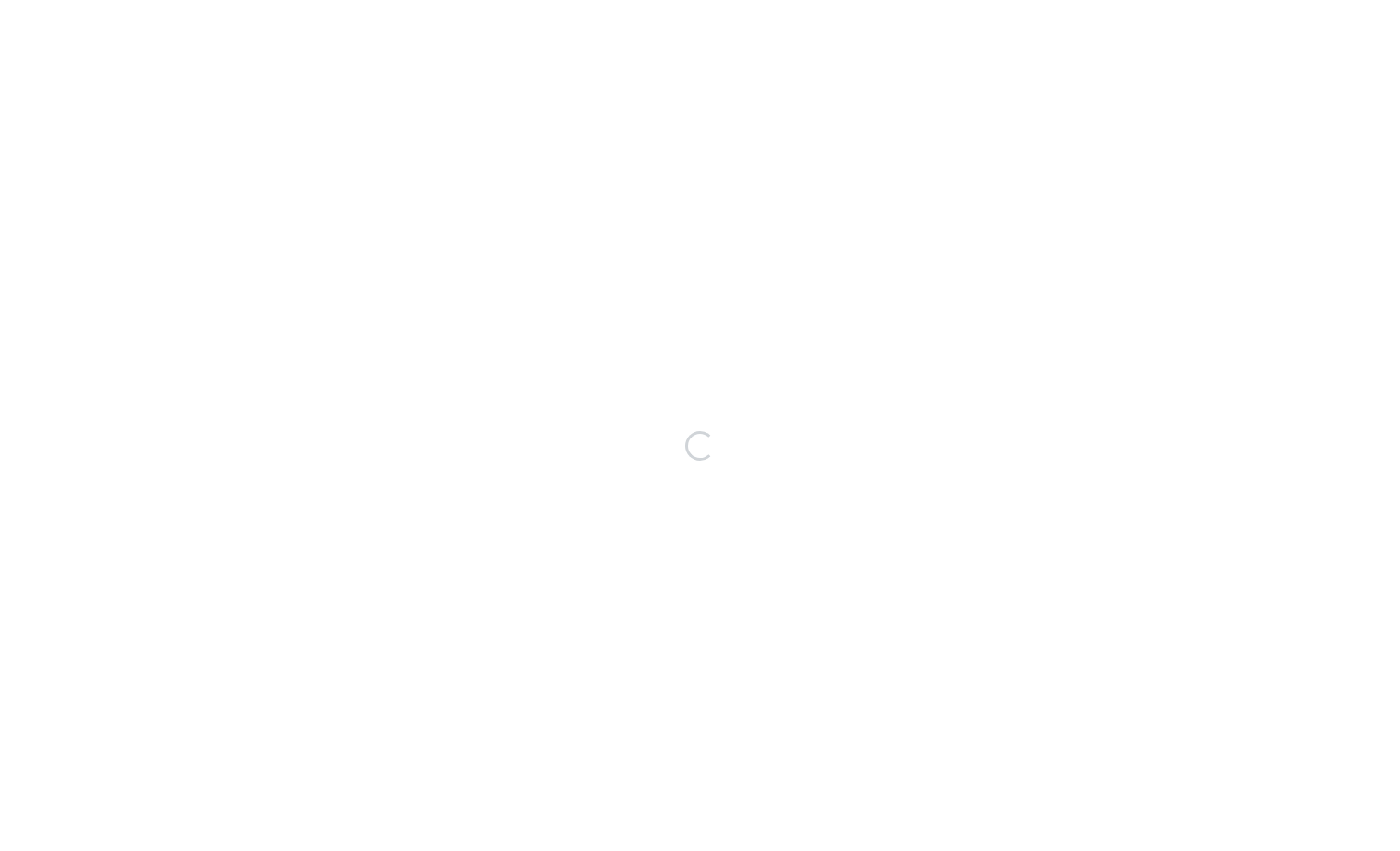 scroll, scrollTop: 0, scrollLeft: 0, axis: both 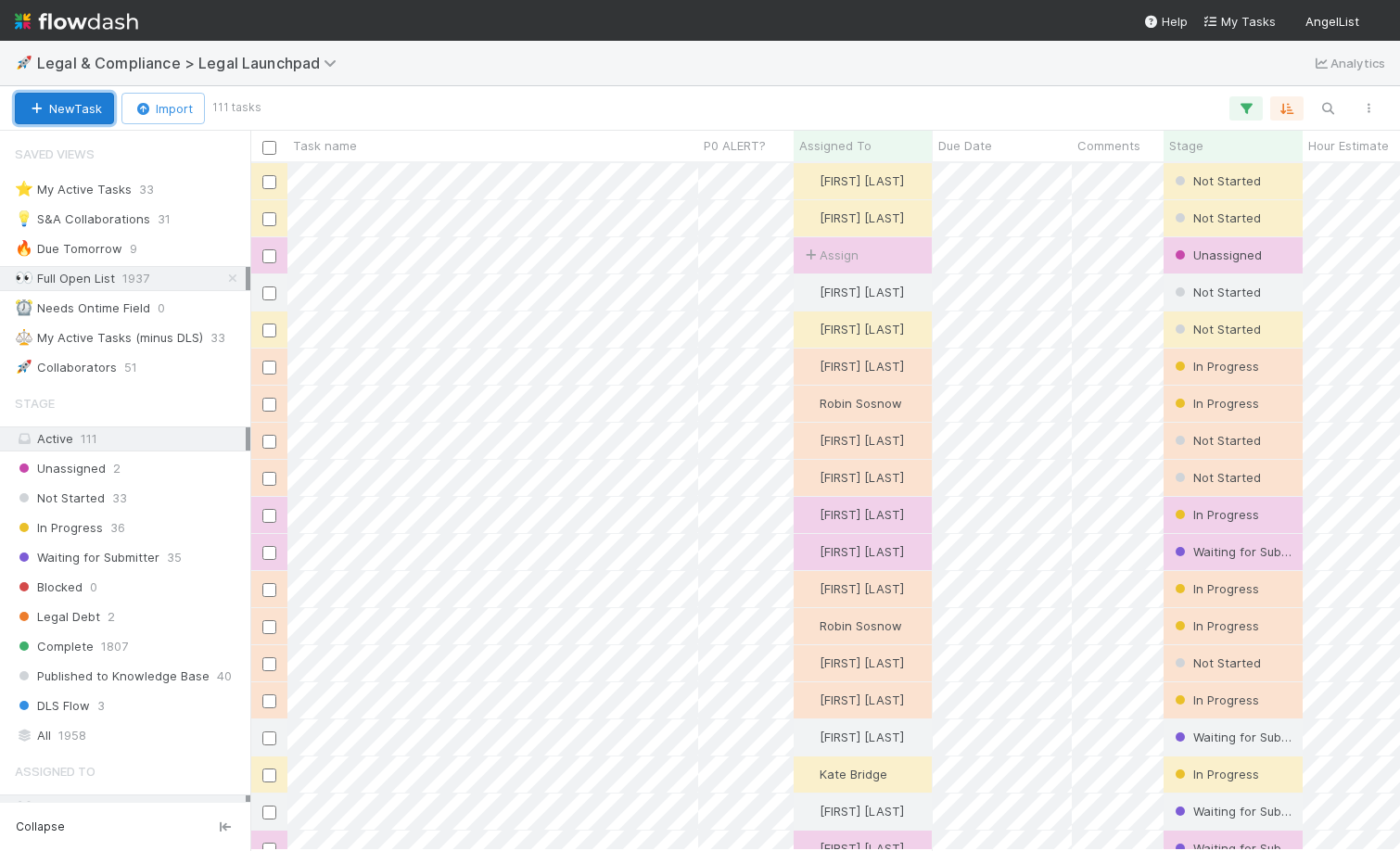 click on "New  Task" at bounding box center (64, 108) 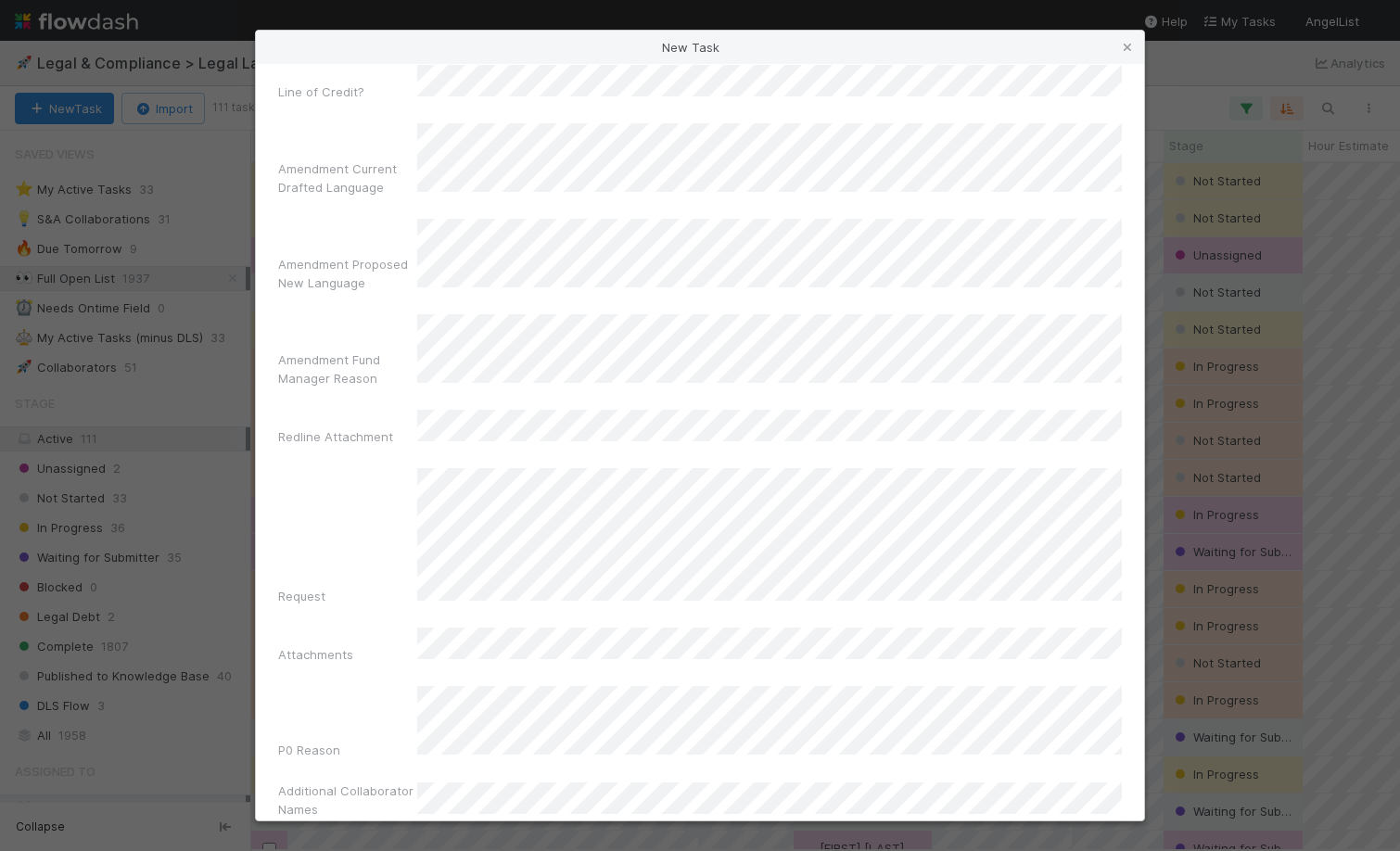 scroll, scrollTop: 2125, scrollLeft: 0, axis: vertical 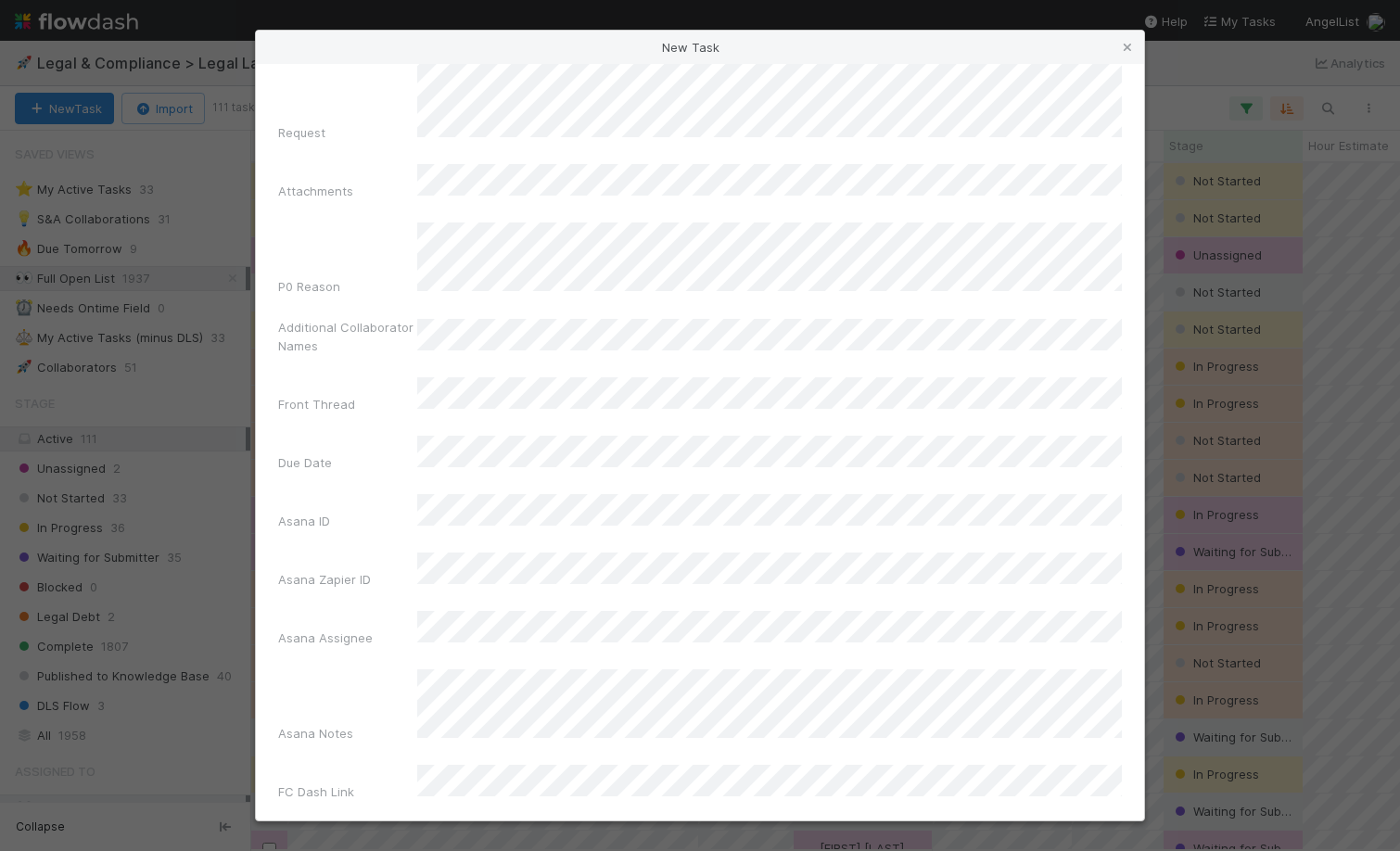 click on "Create Task" at bounding box center [700, 1192] 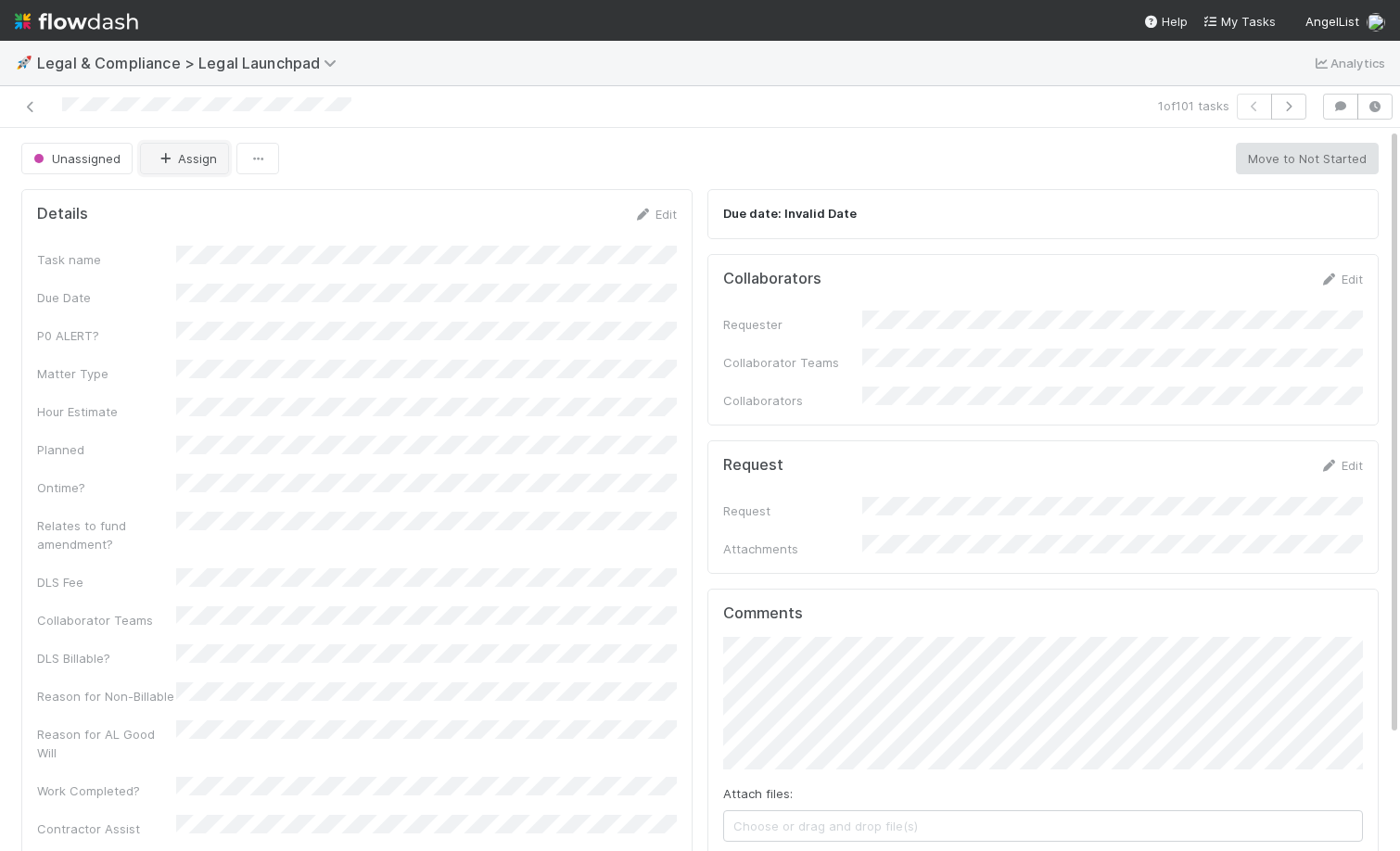 click on "Assign" at bounding box center [185, 159] 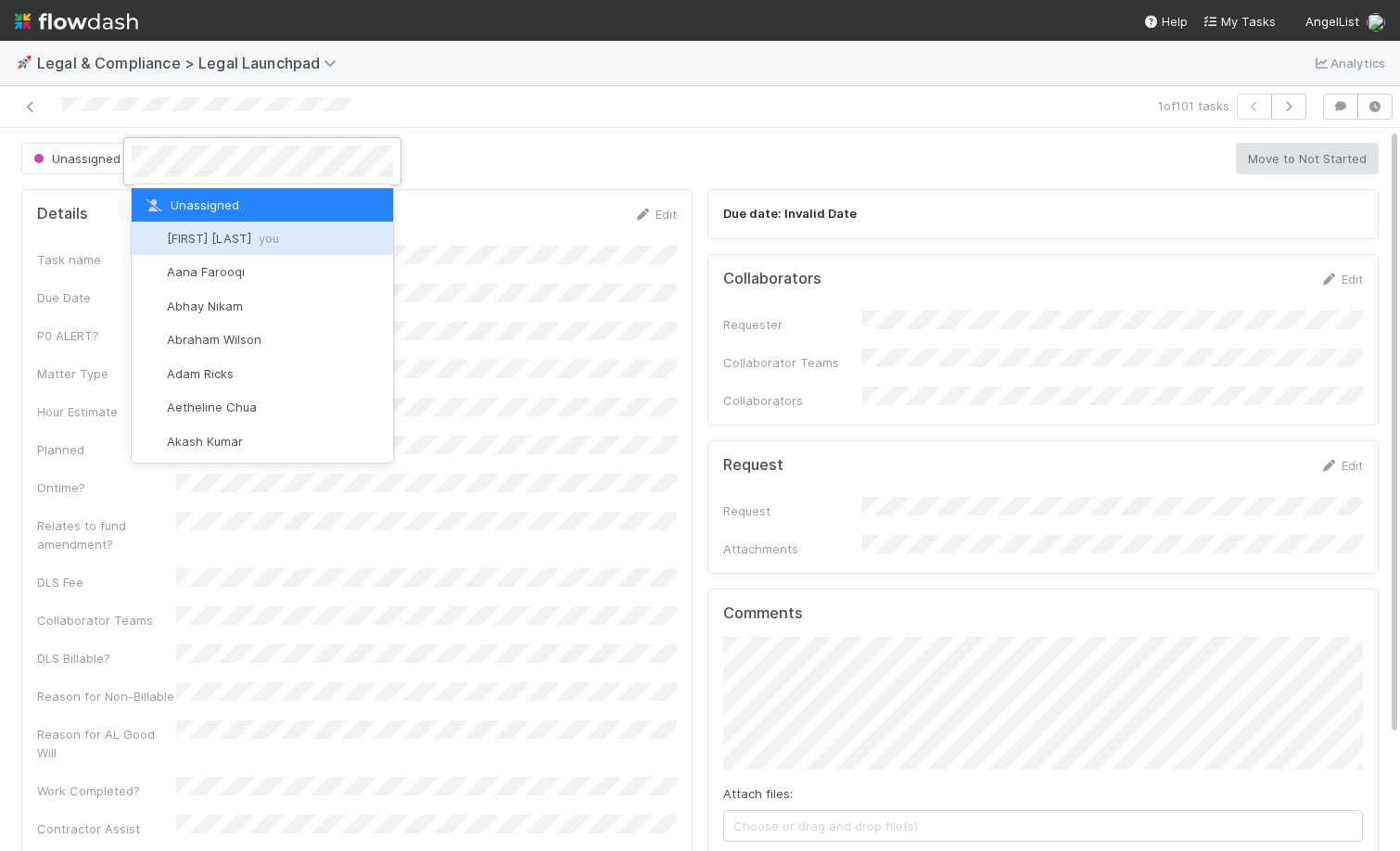 click on "Scarlett Grabowska you" at bounding box center (223, 238) 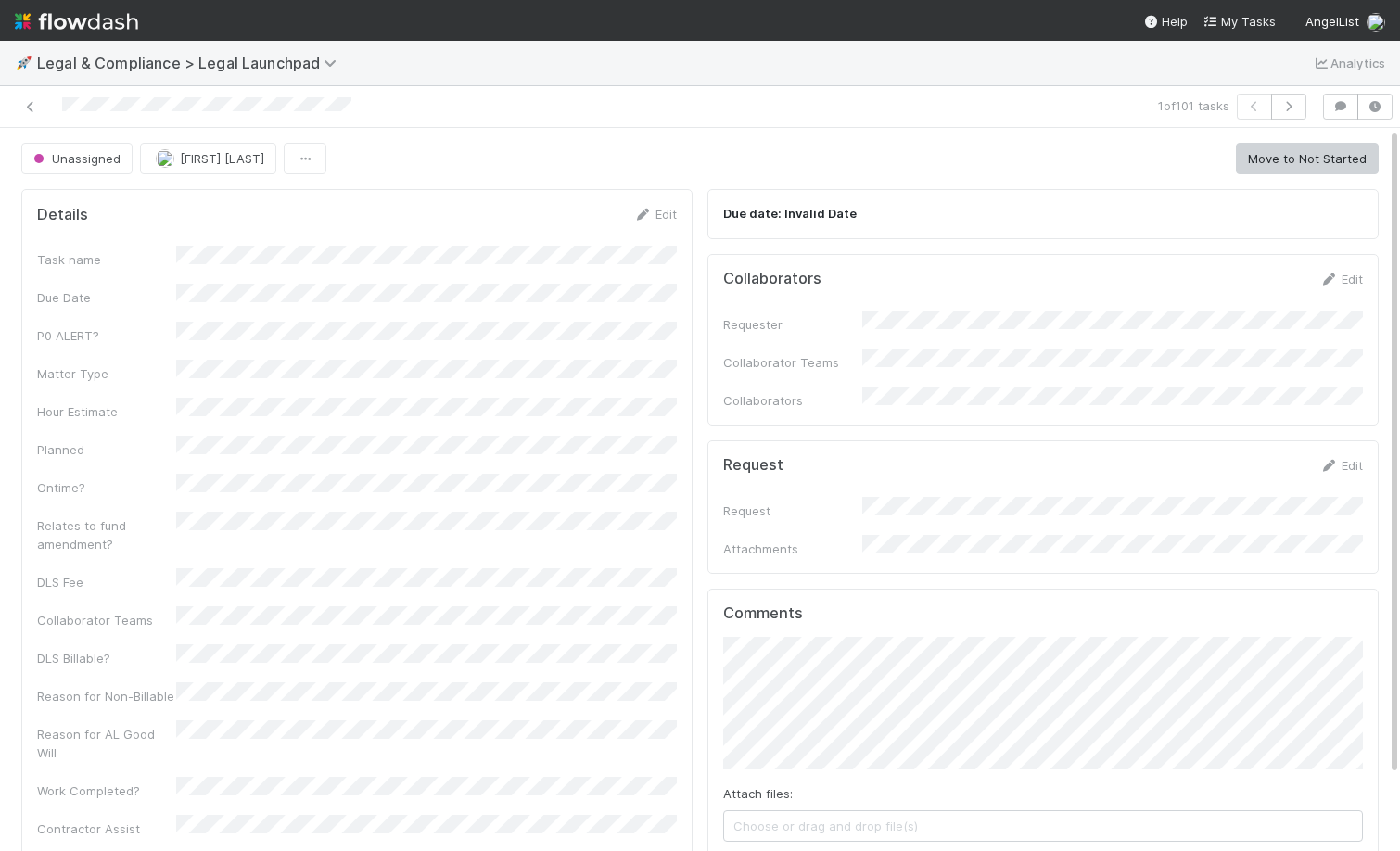 click on "Edit" at bounding box center (655, 214) 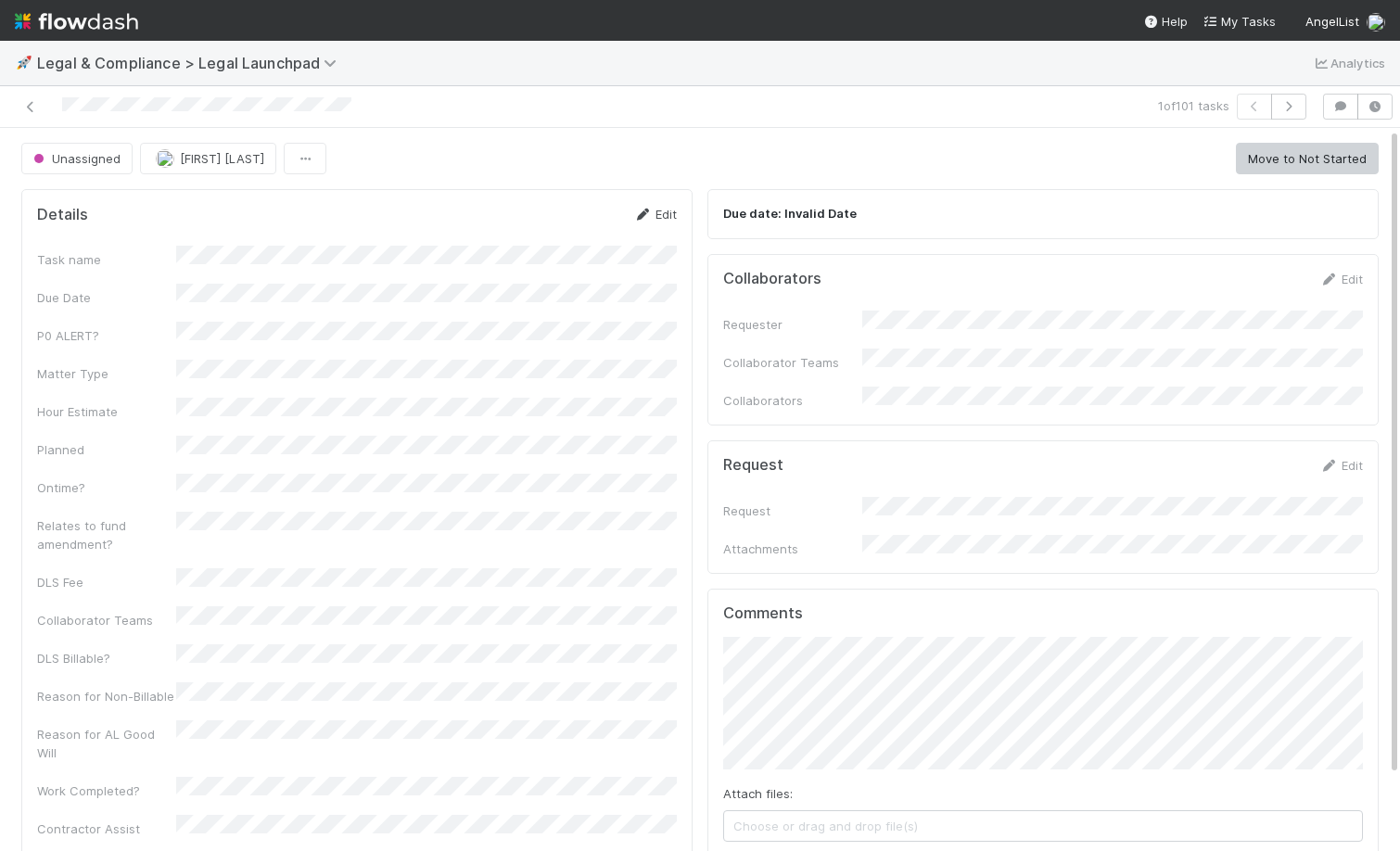 click on "Edit" at bounding box center [655, 214] 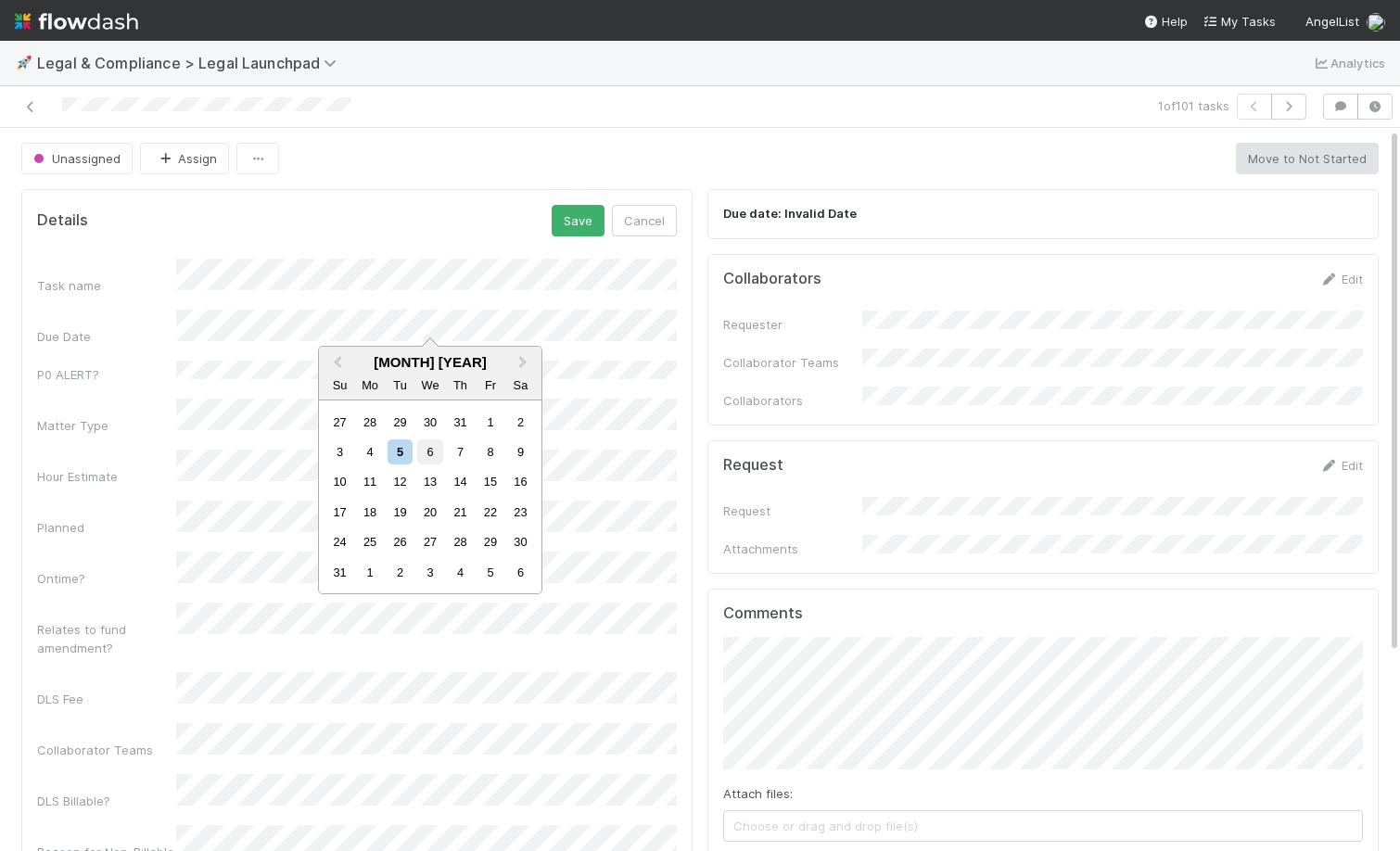 click on "6" at bounding box center (429, 451) 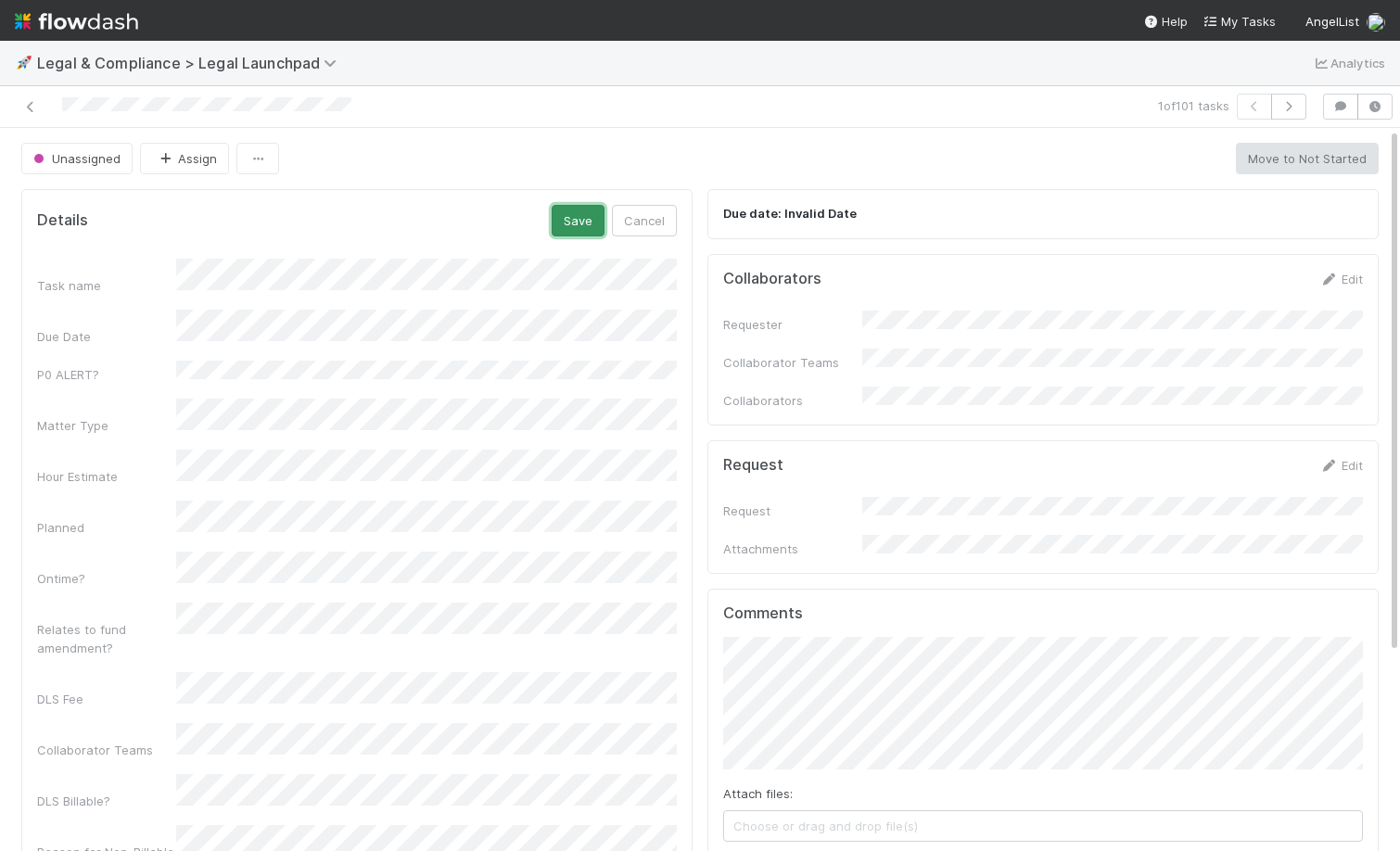 click on "Save" at bounding box center [578, 221] 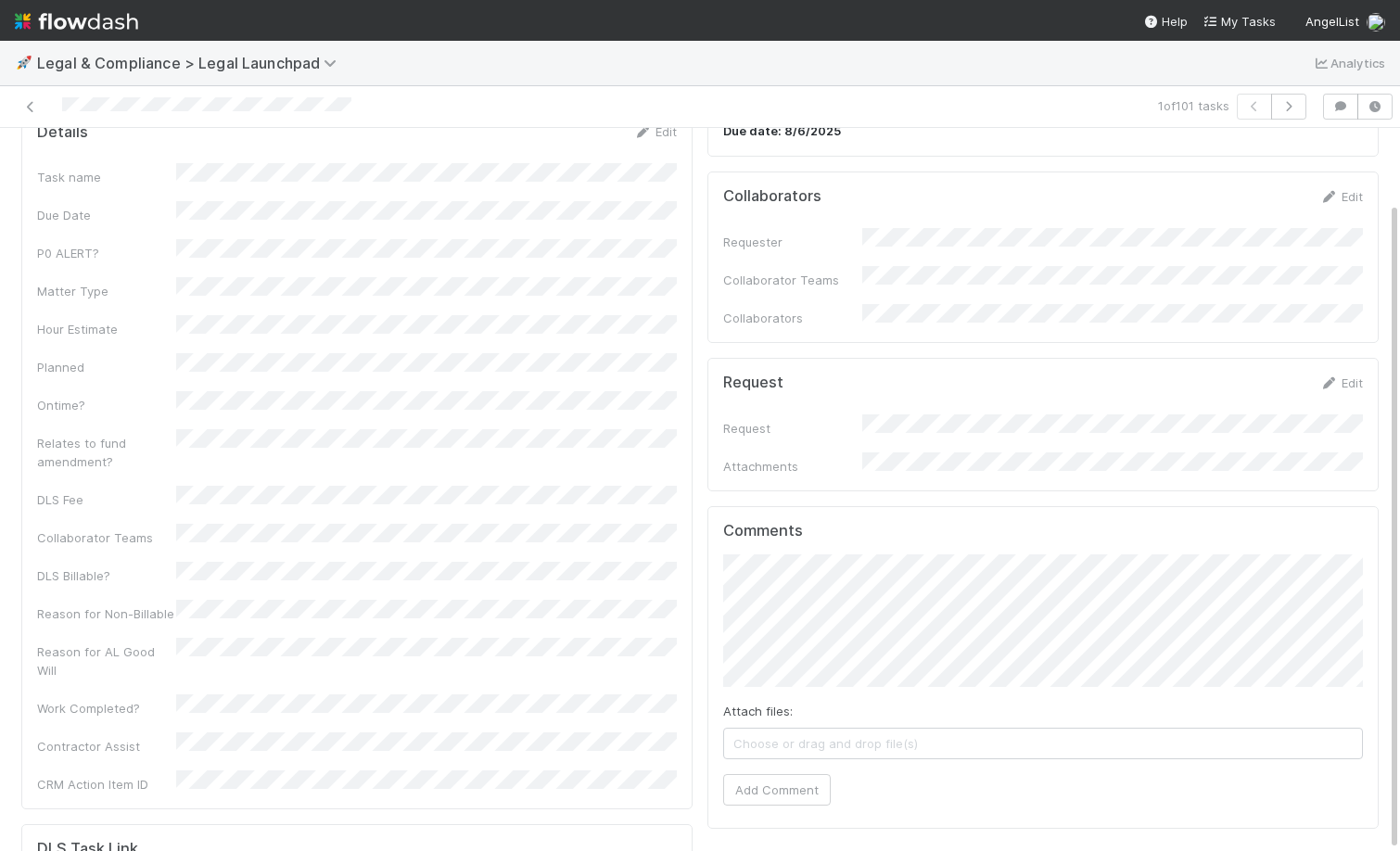 scroll, scrollTop: 0, scrollLeft: 0, axis: both 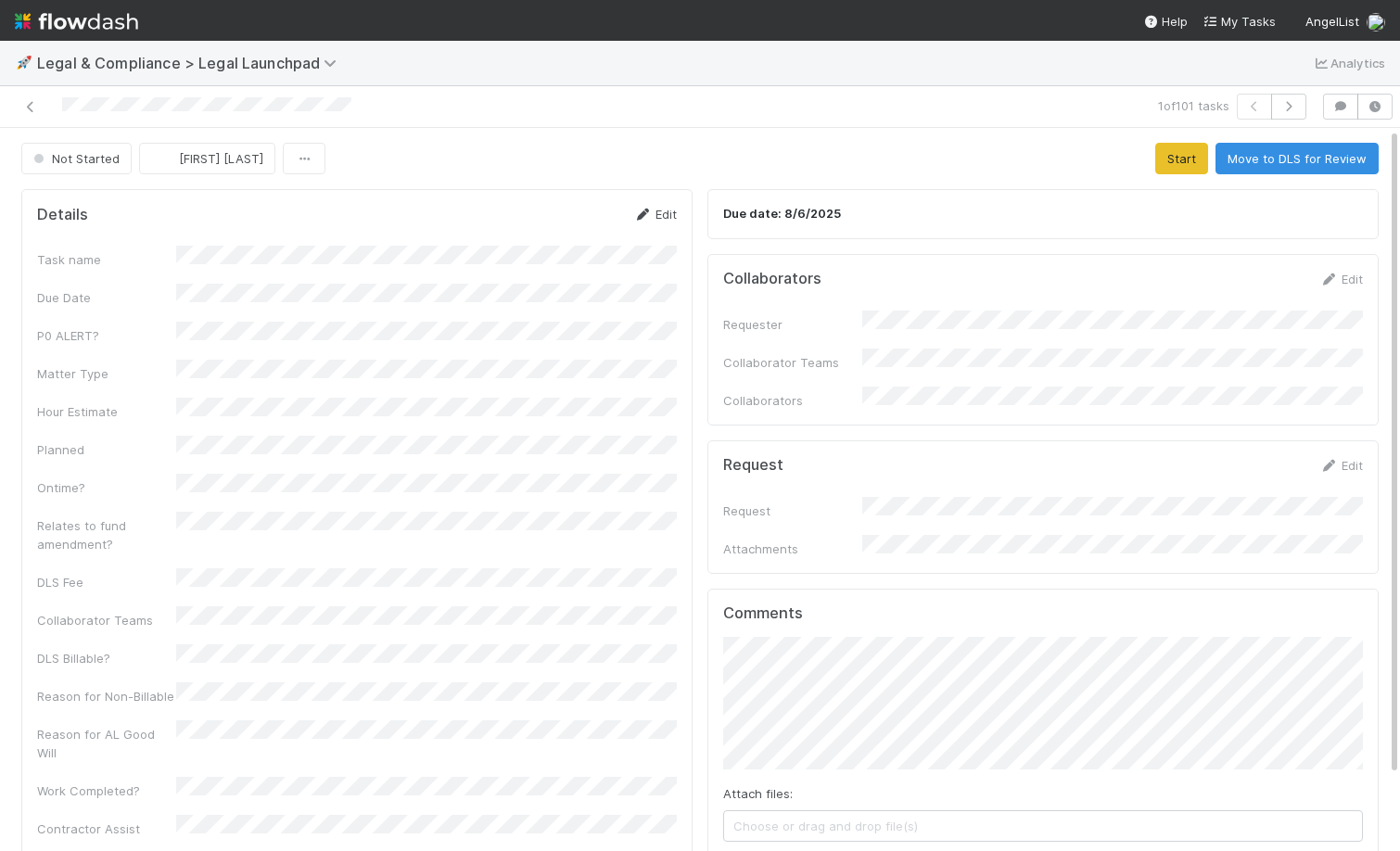 click on "Edit" at bounding box center [655, 214] 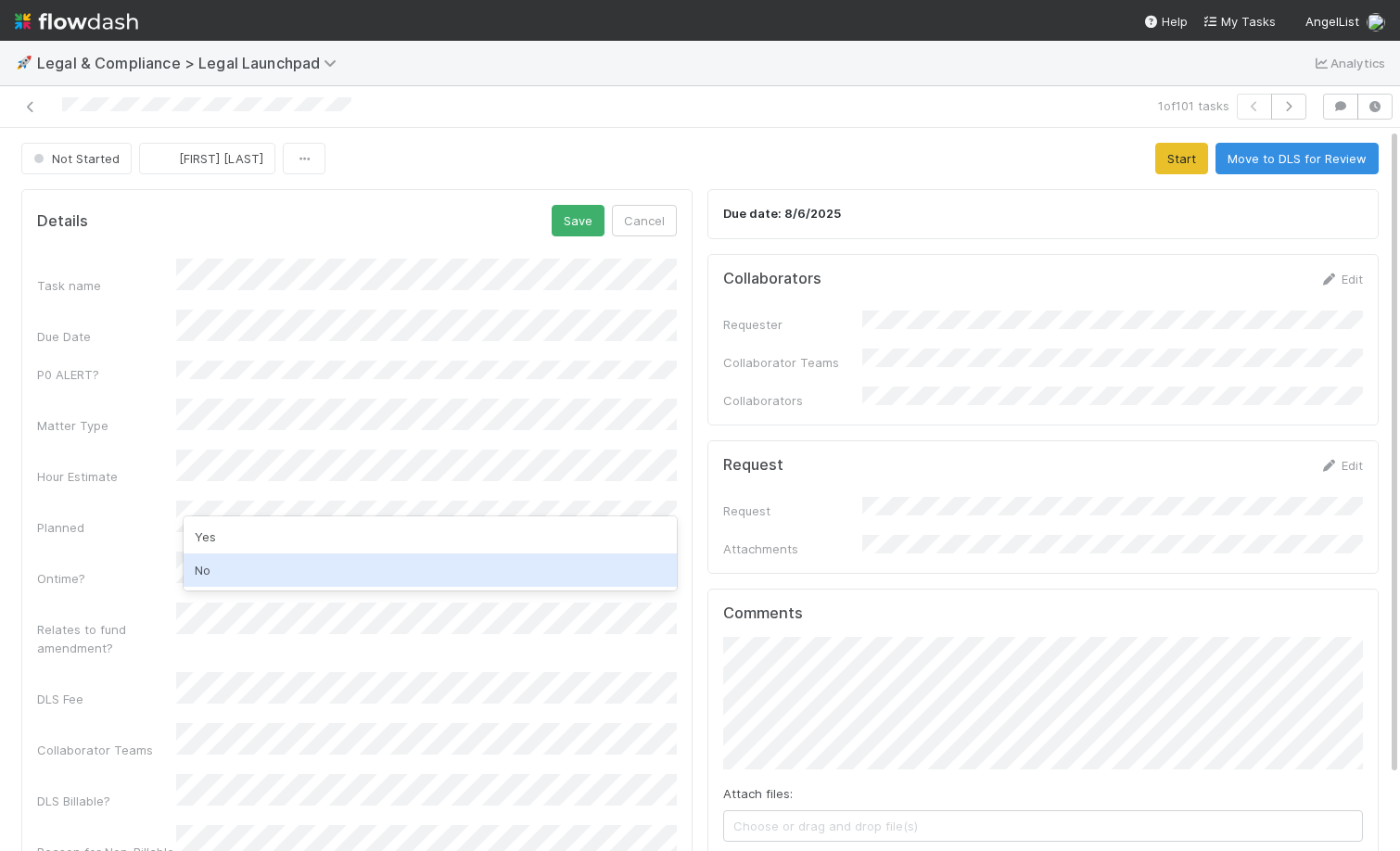 click on "No" at bounding box center [430, 570] 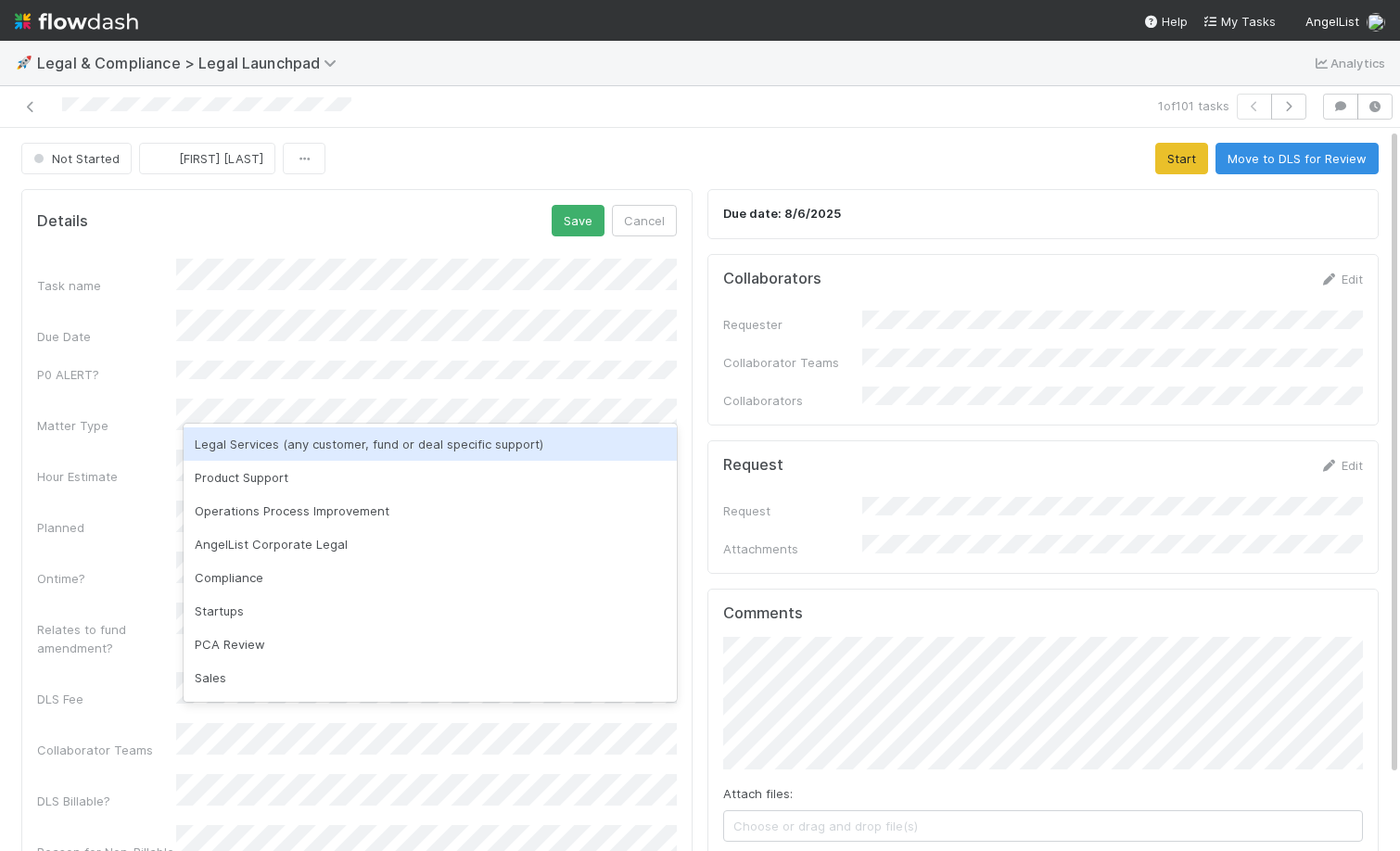drag, startPoint x: 225, startPoint y: 444, endPoint x: 426, endPoint y: 291, distance: 252.6064 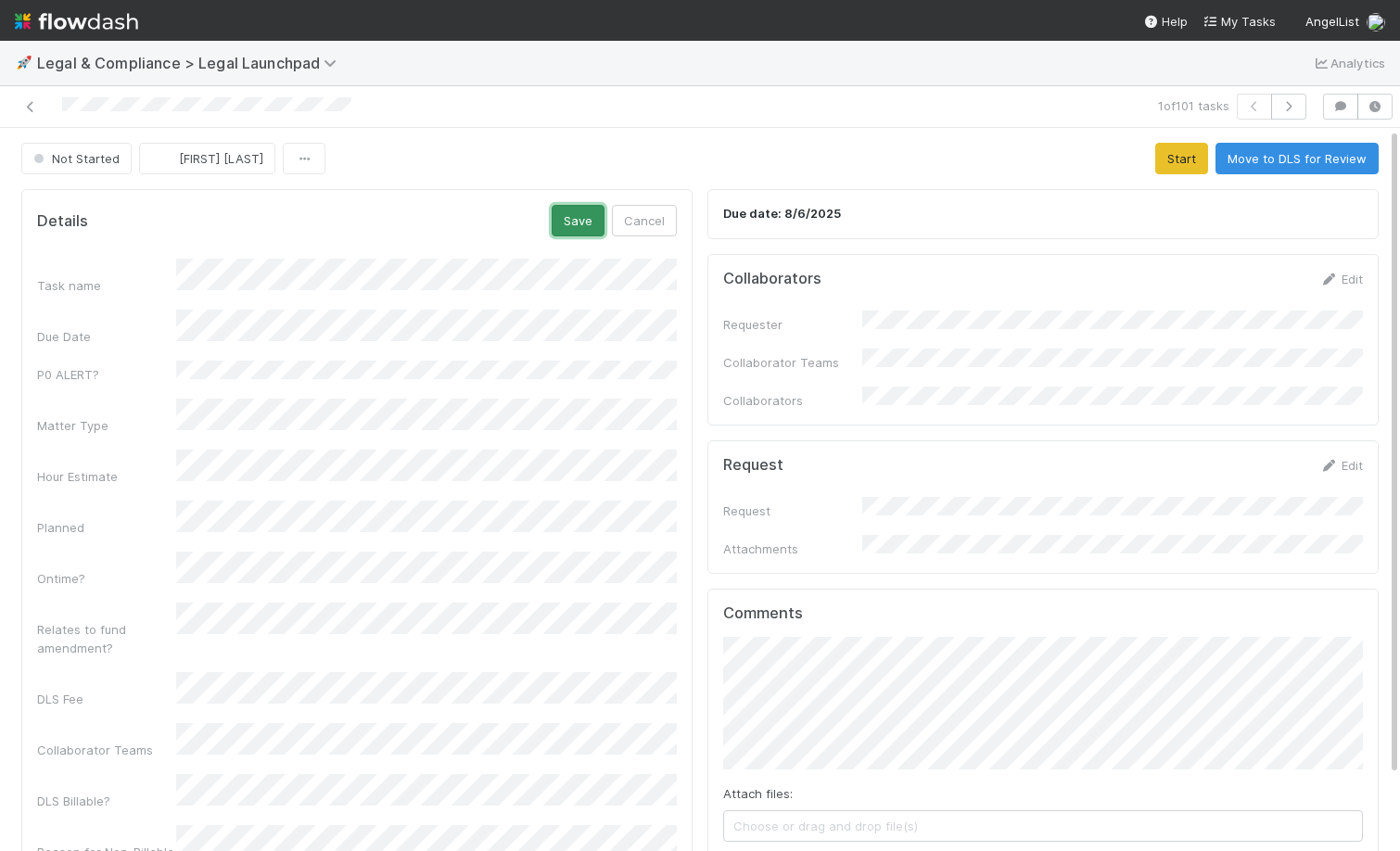click on "Save" at bounding box center [578, 221] 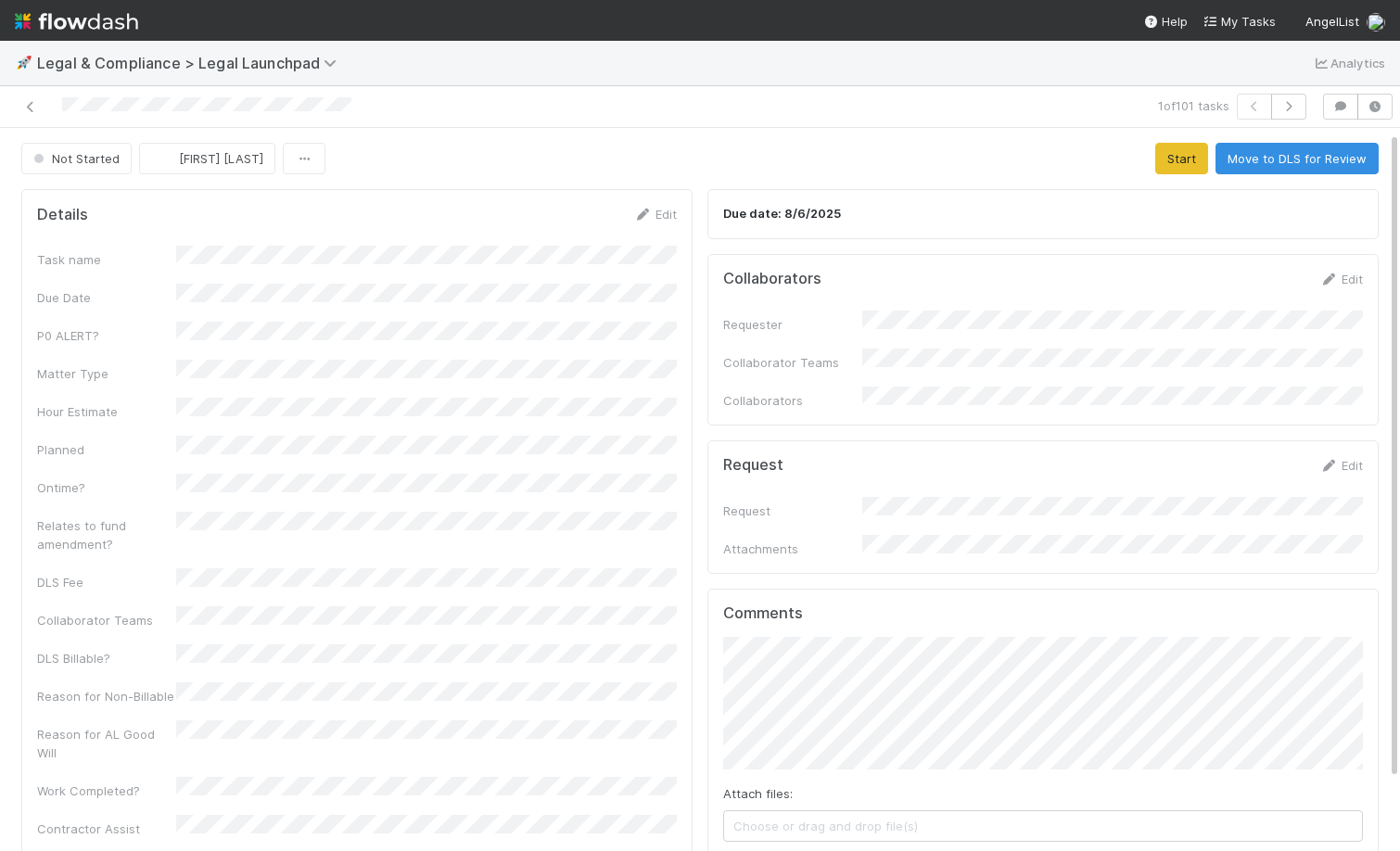 scroll, scrollTop: 83, scrollLeft: 0, axis: vertical 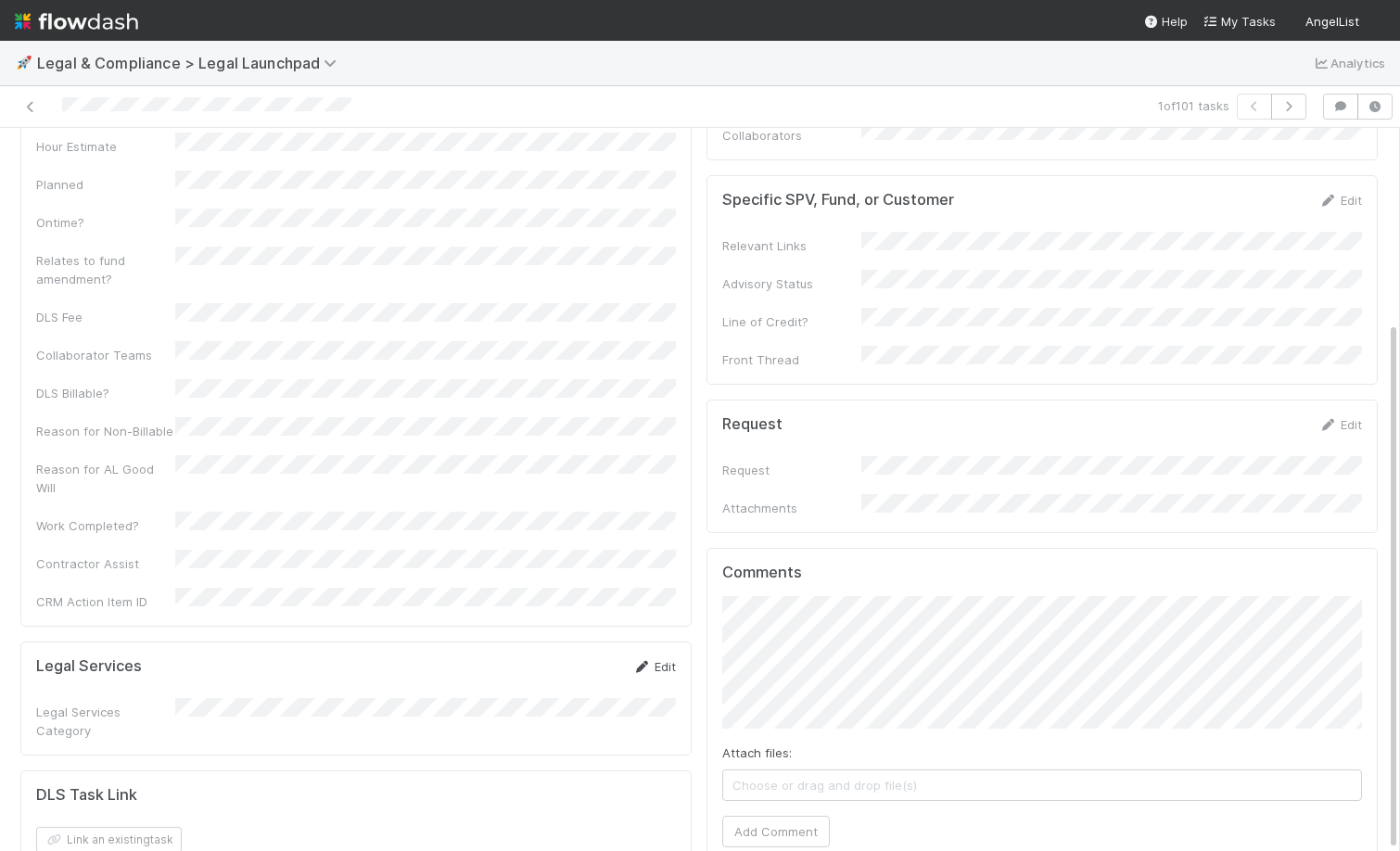 click on "Edit" at bounding box center (654, 667) 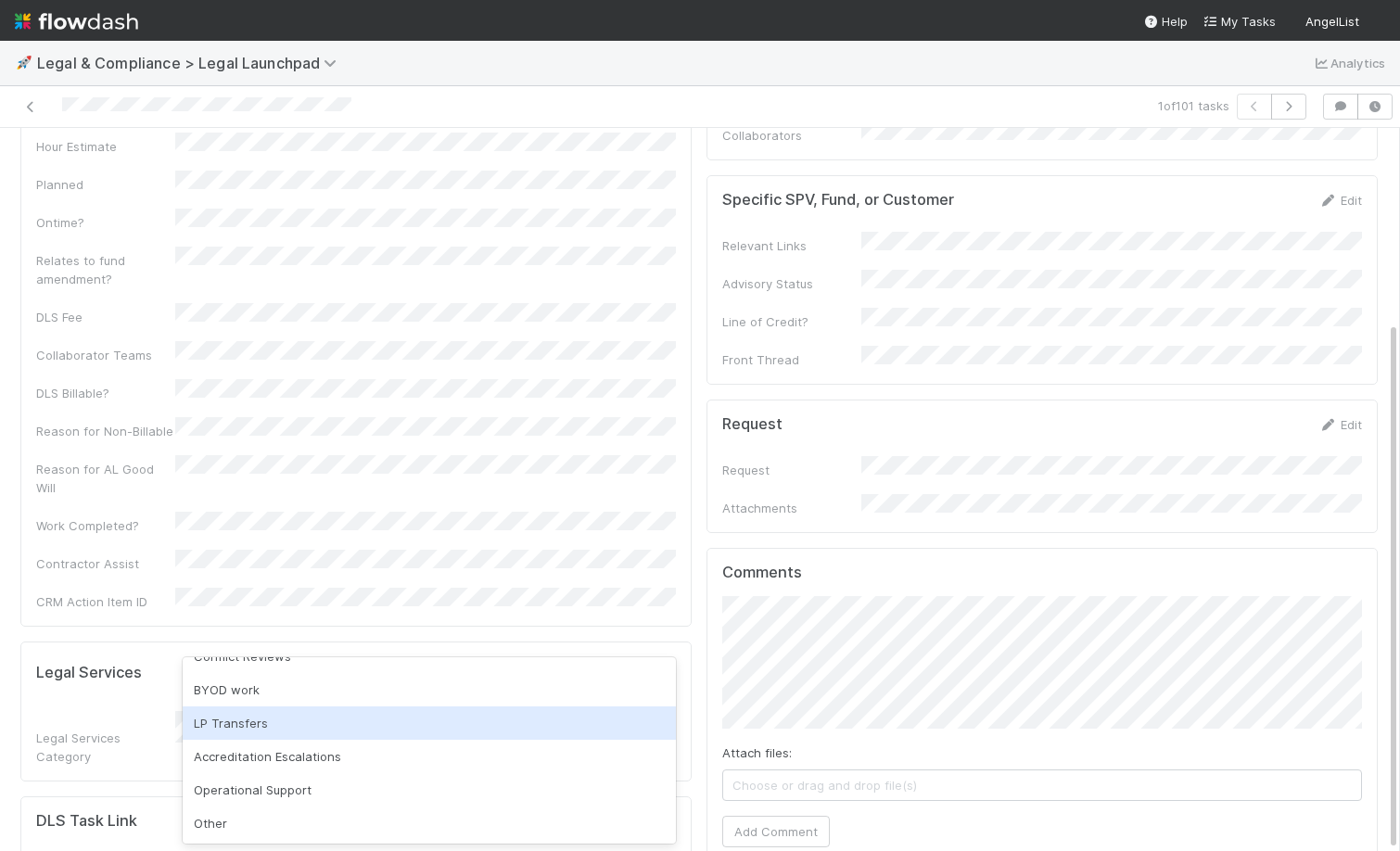 scroll, scrollTop: 430, scrollLeft: 0, axis: vertical 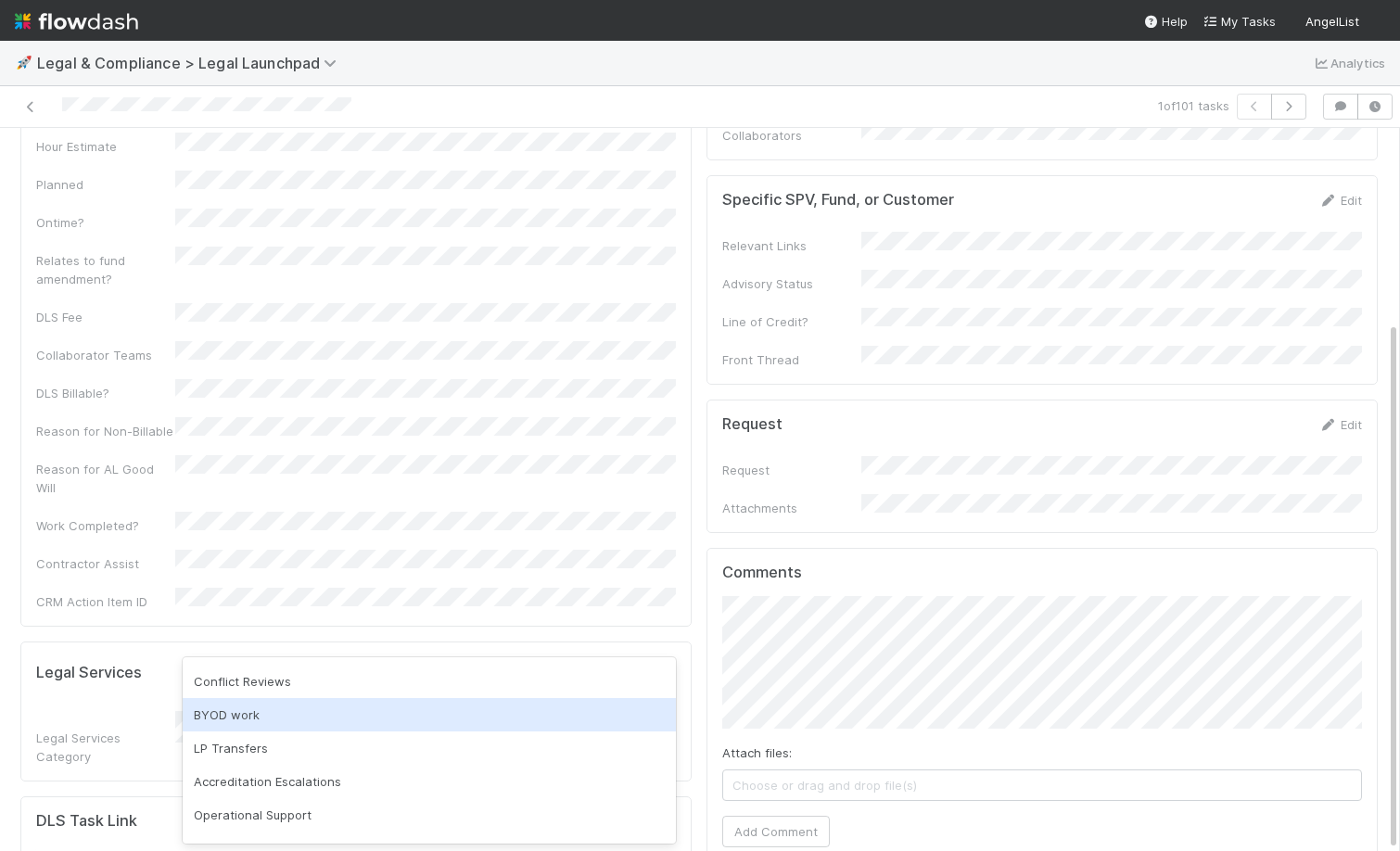 click on "BYOD work" at bounding box center [429, 715] 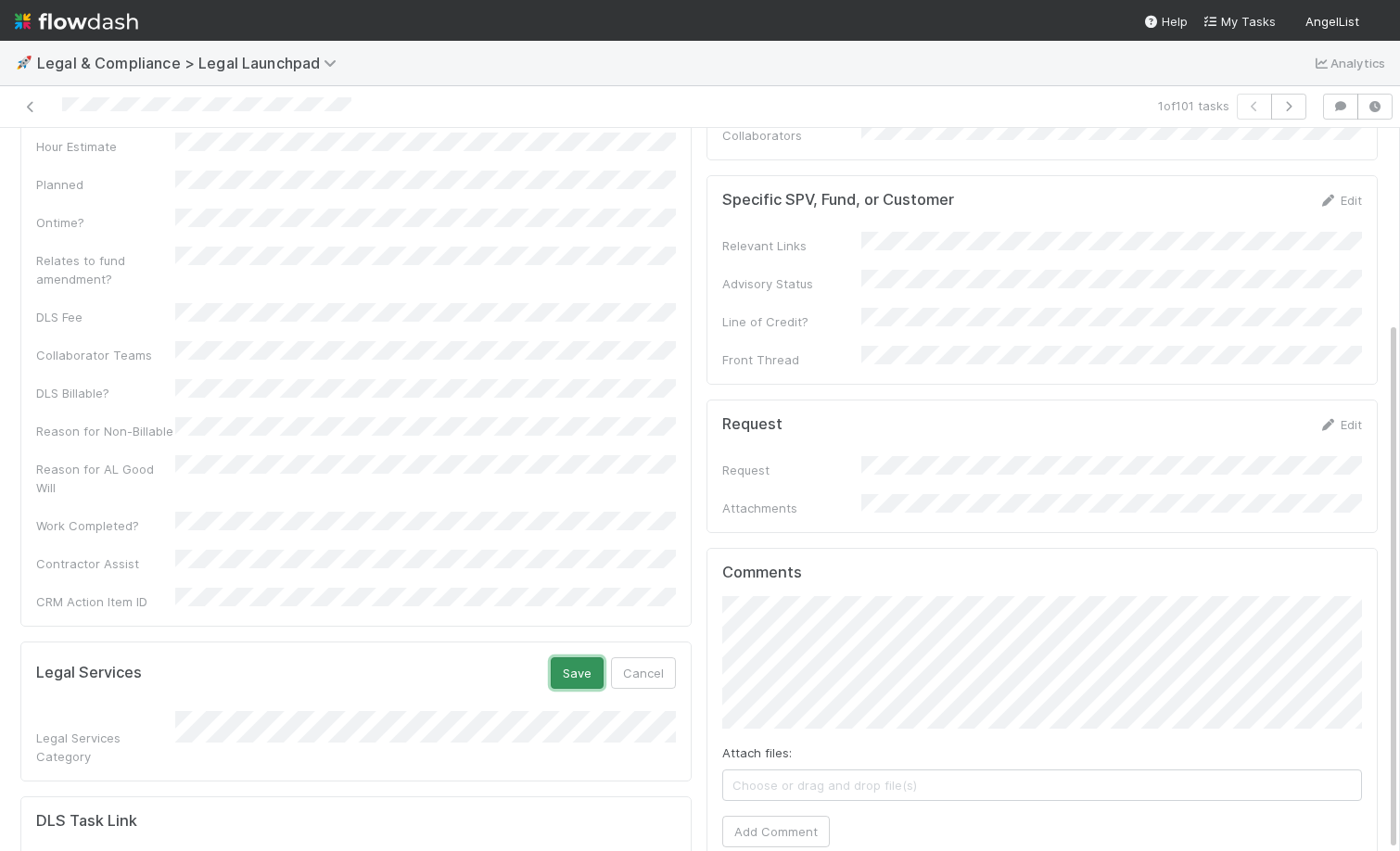 click on "Save" at bounding box center [577, 673] 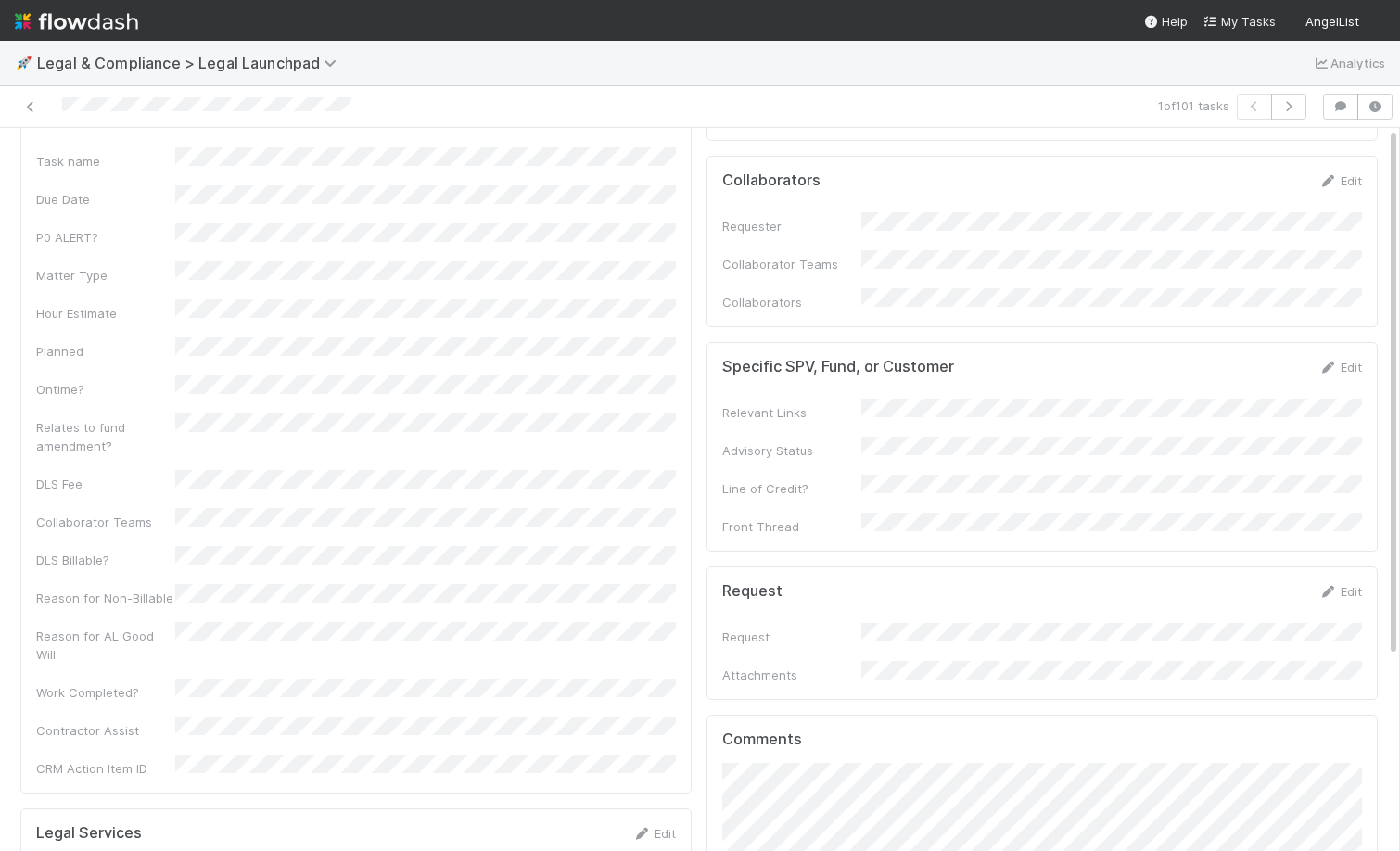 scroll, scrollTop: 0, scrollLeft: 0, axis: both 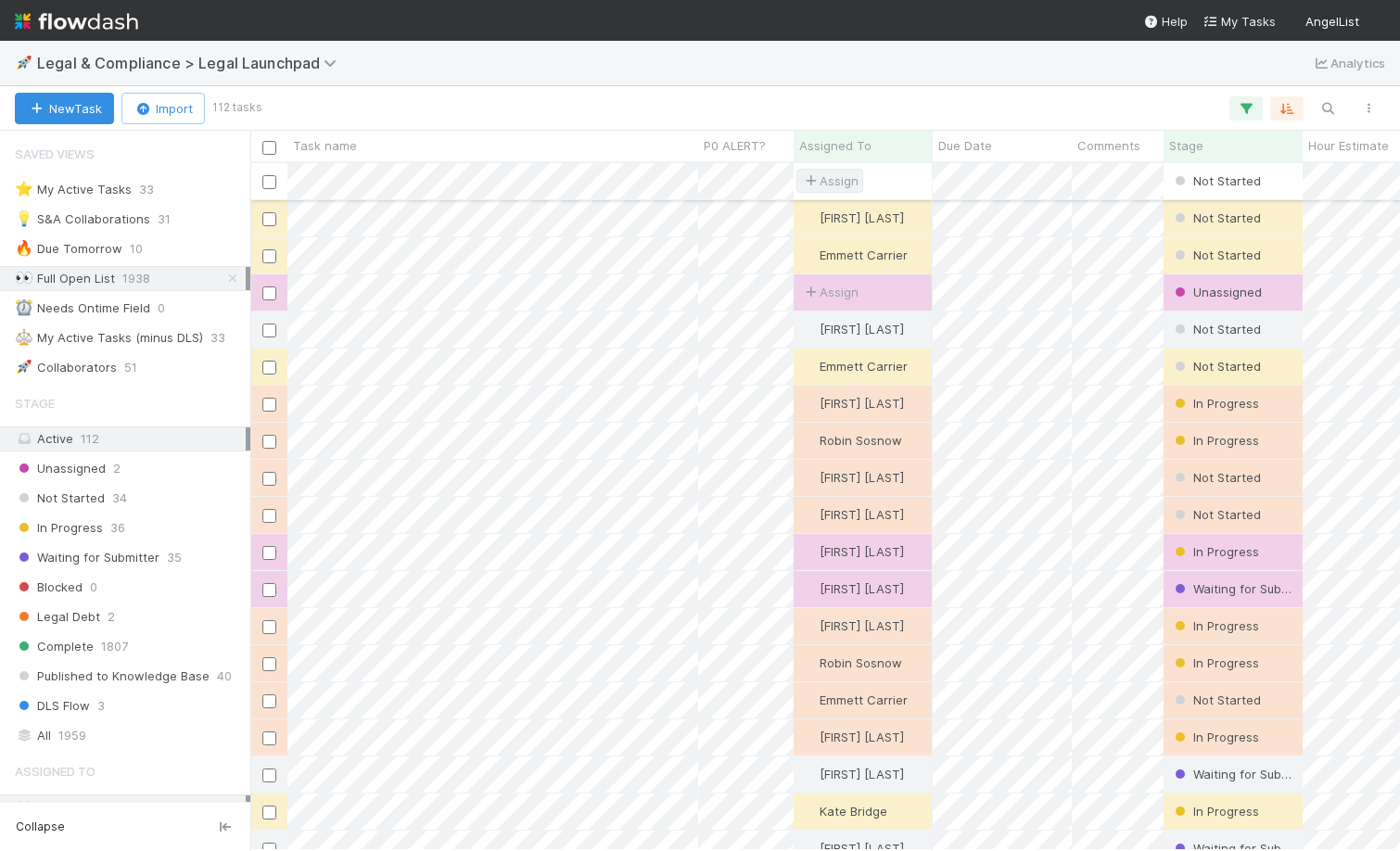 click on "Assign" at bounding box center (830, 181) 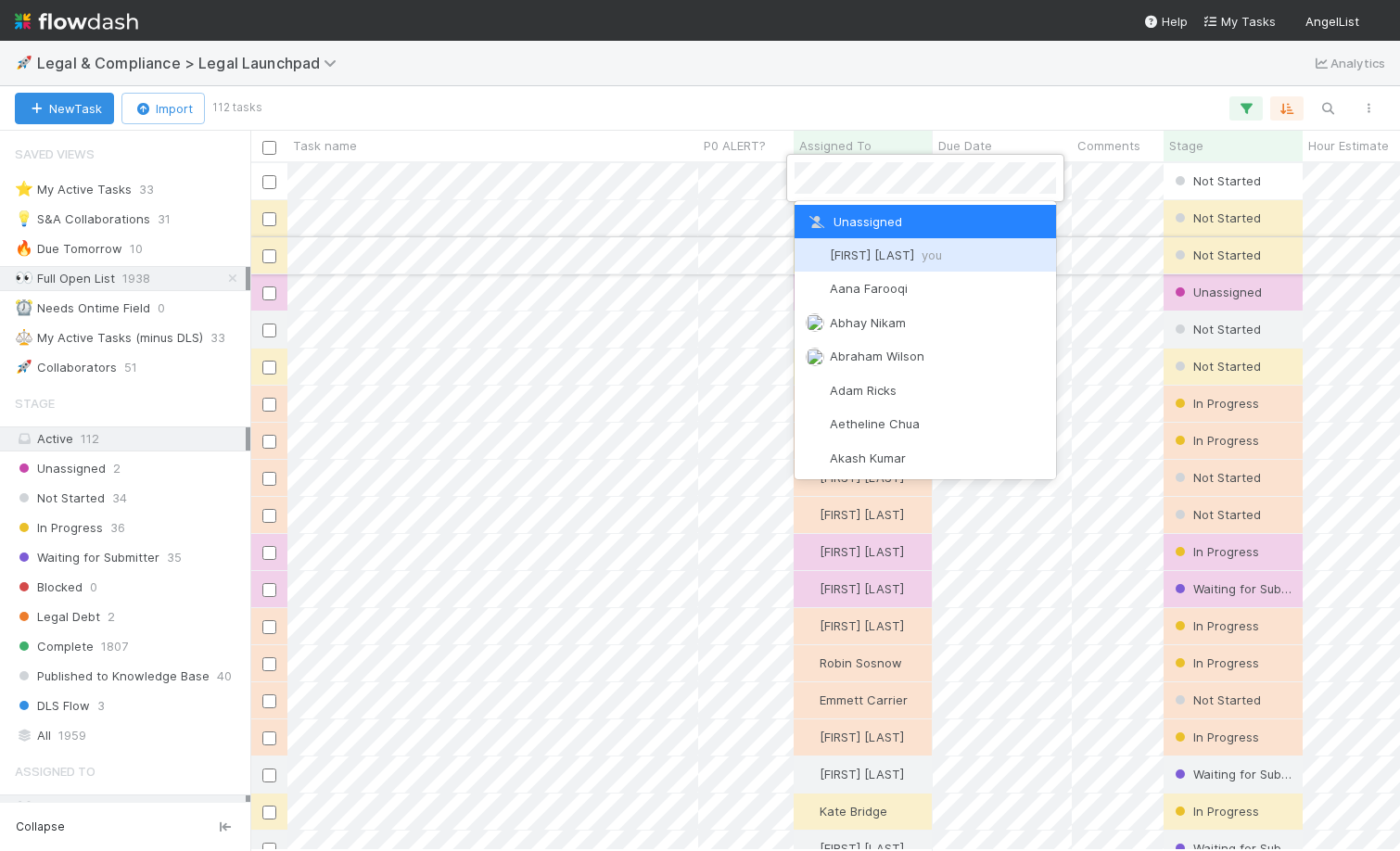 click on "[FIRST] [LAST] you" at bounding box center (885, 255) 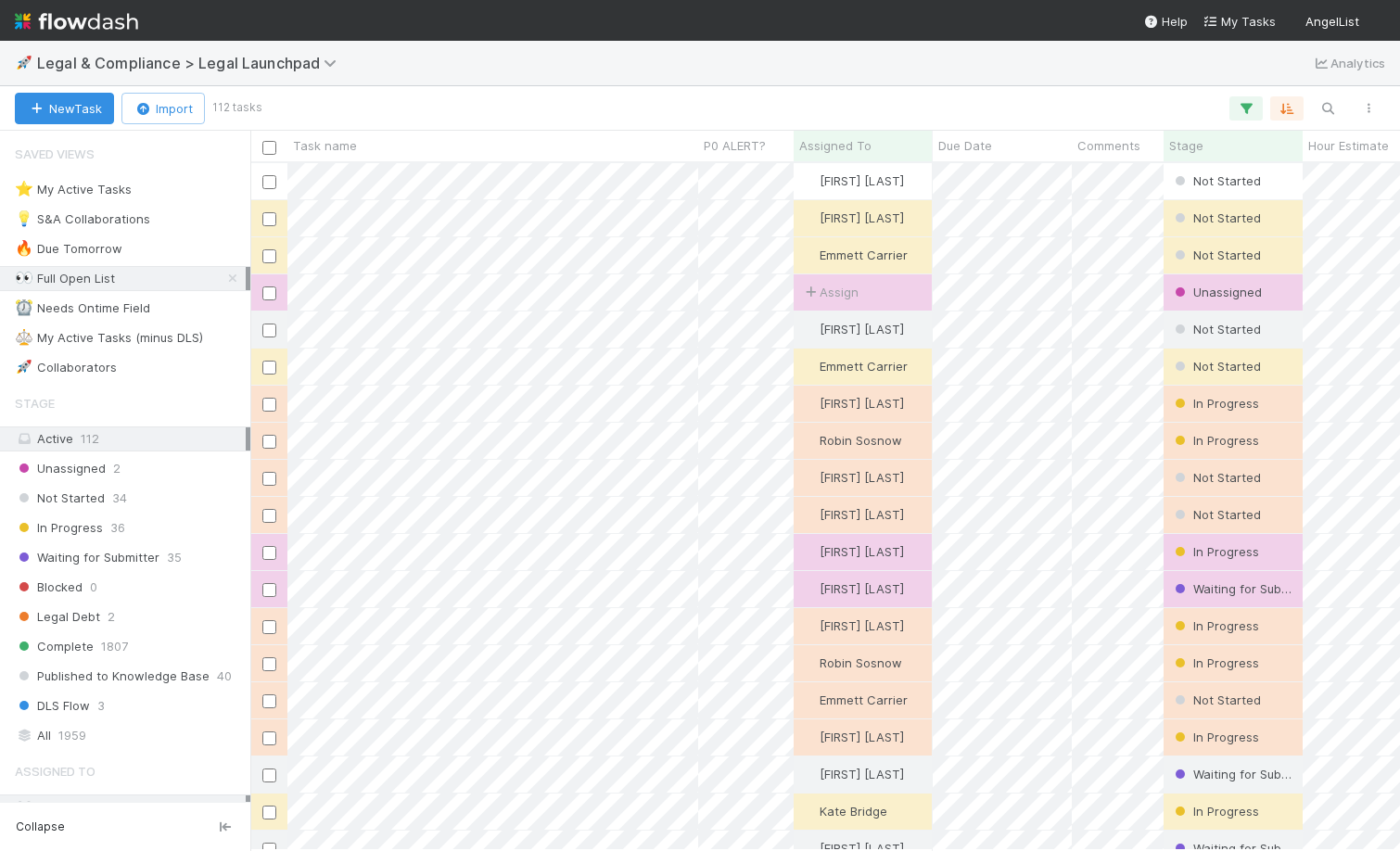 scroll, scrollTop: 0, scrollLeft: 1, axis: horizontal 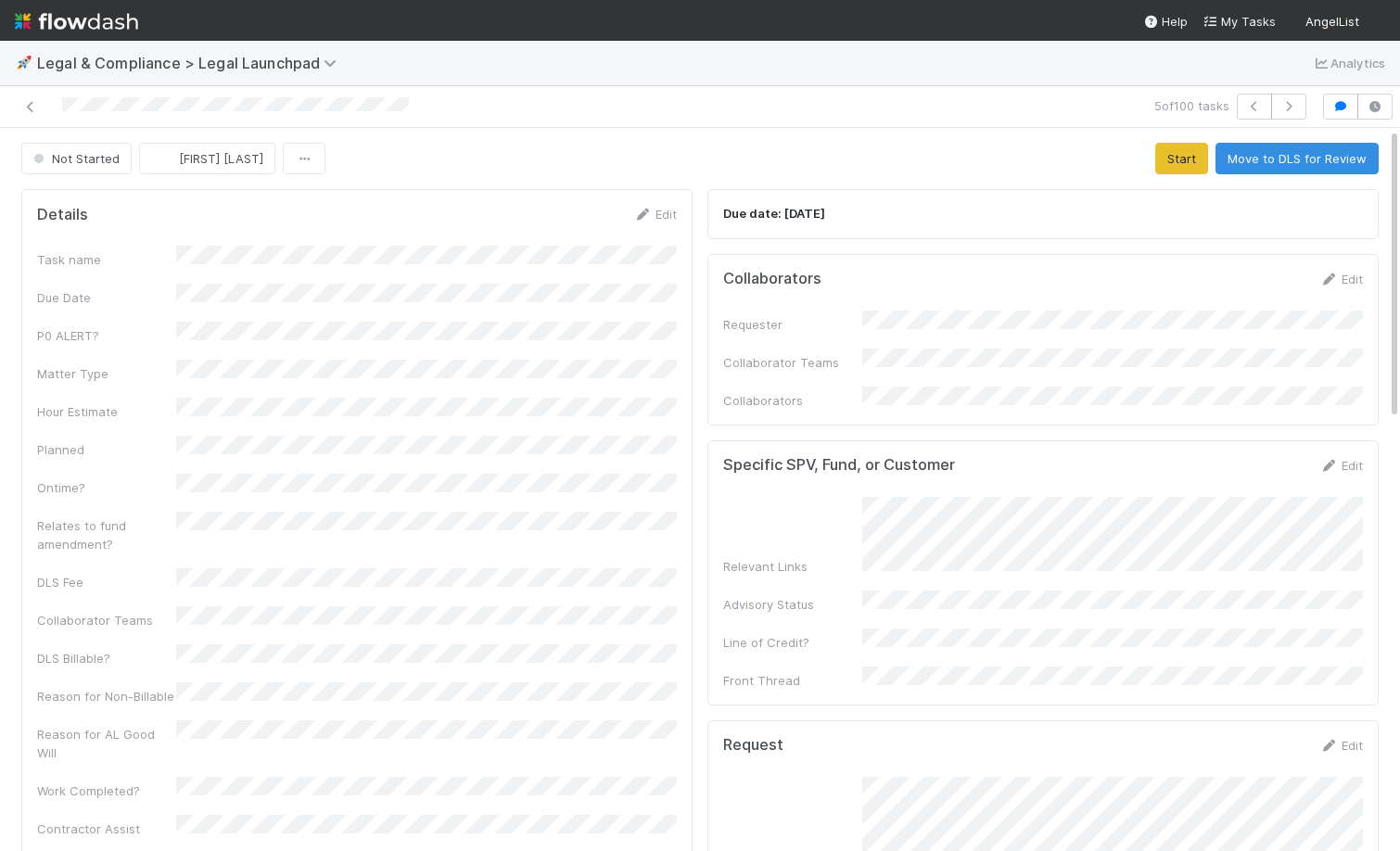 drag, startPoint x: 440, startPoint y: 104, endPoint x: 114, endPoint y: 87, distance: 326.44295 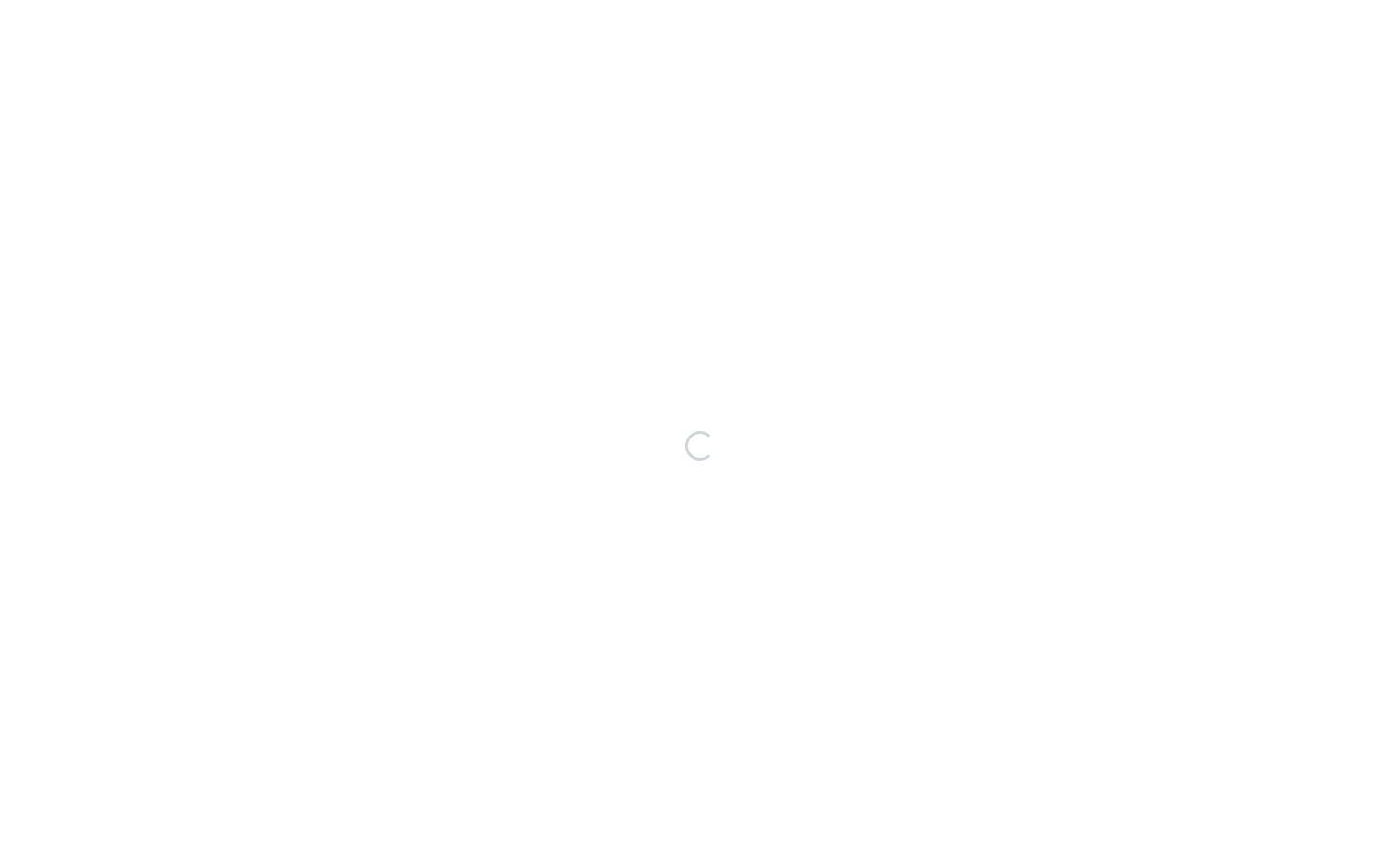 scroll, scrollTop: 0, scrollLeft: 0, axis: both 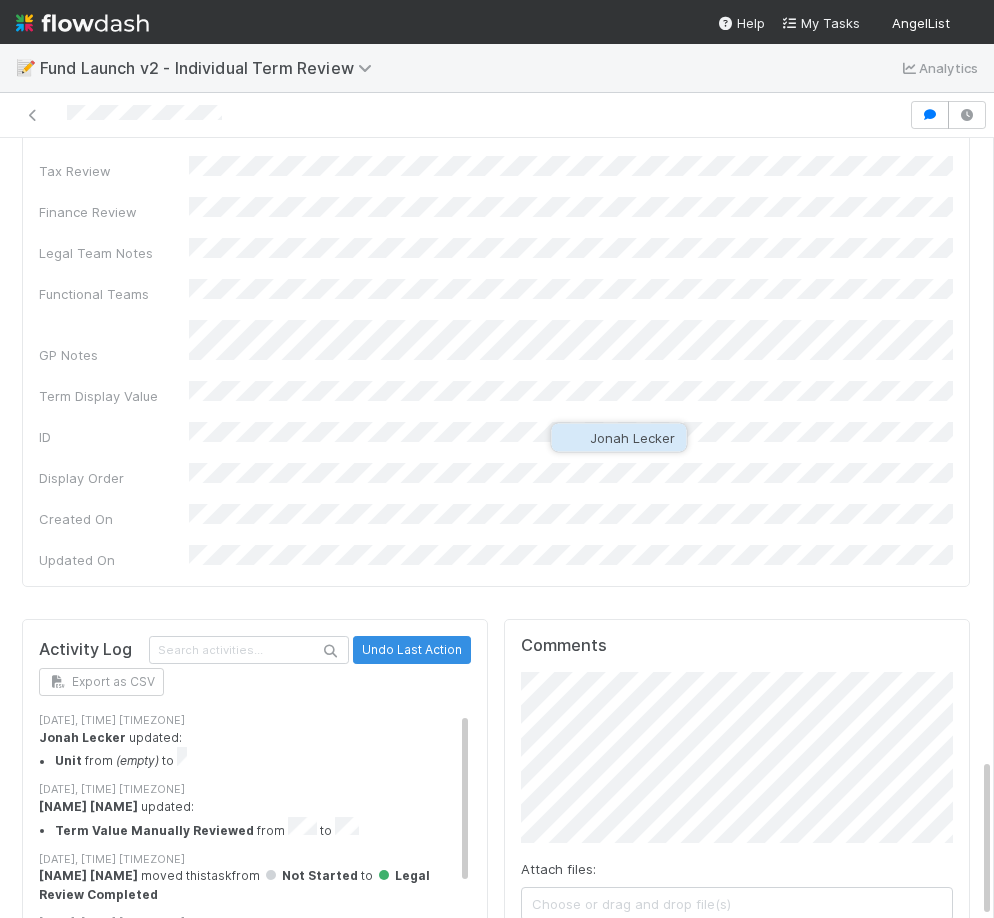click on "Jonah Lecker" at bounding box center [632, 438] 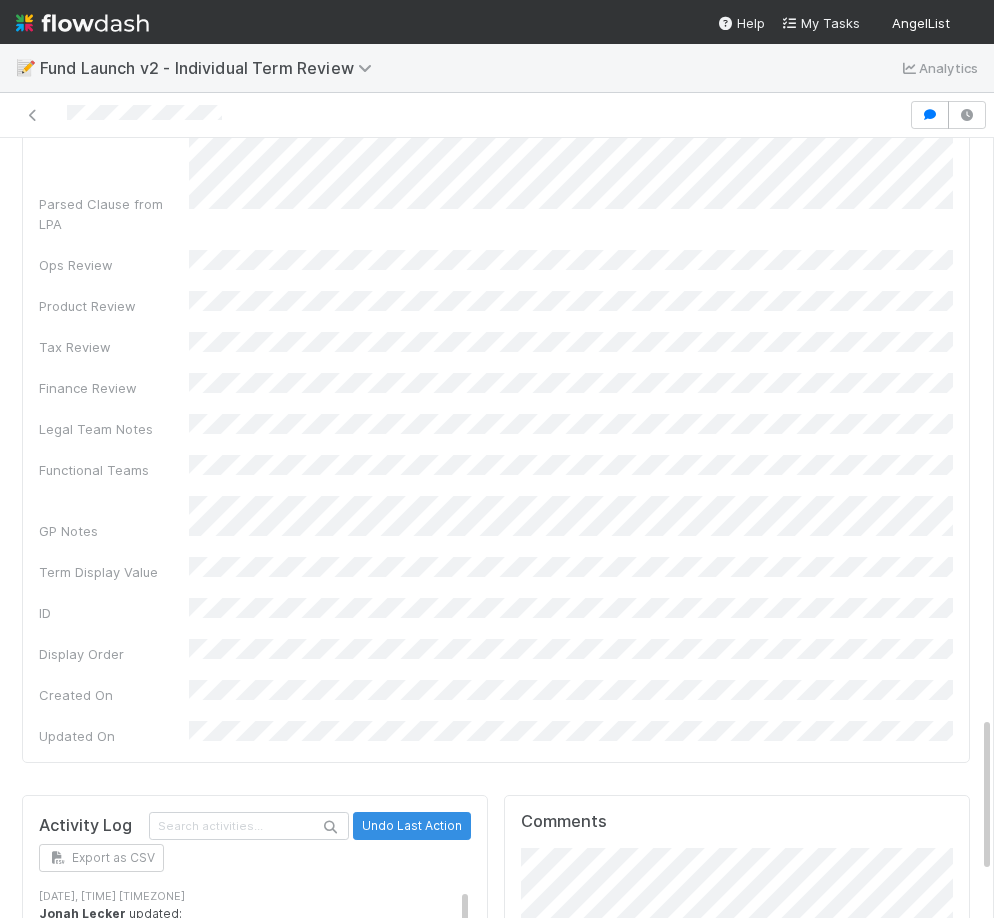 scroll, scrollTop: 2838, scrollLeft: 0, axis: vertical 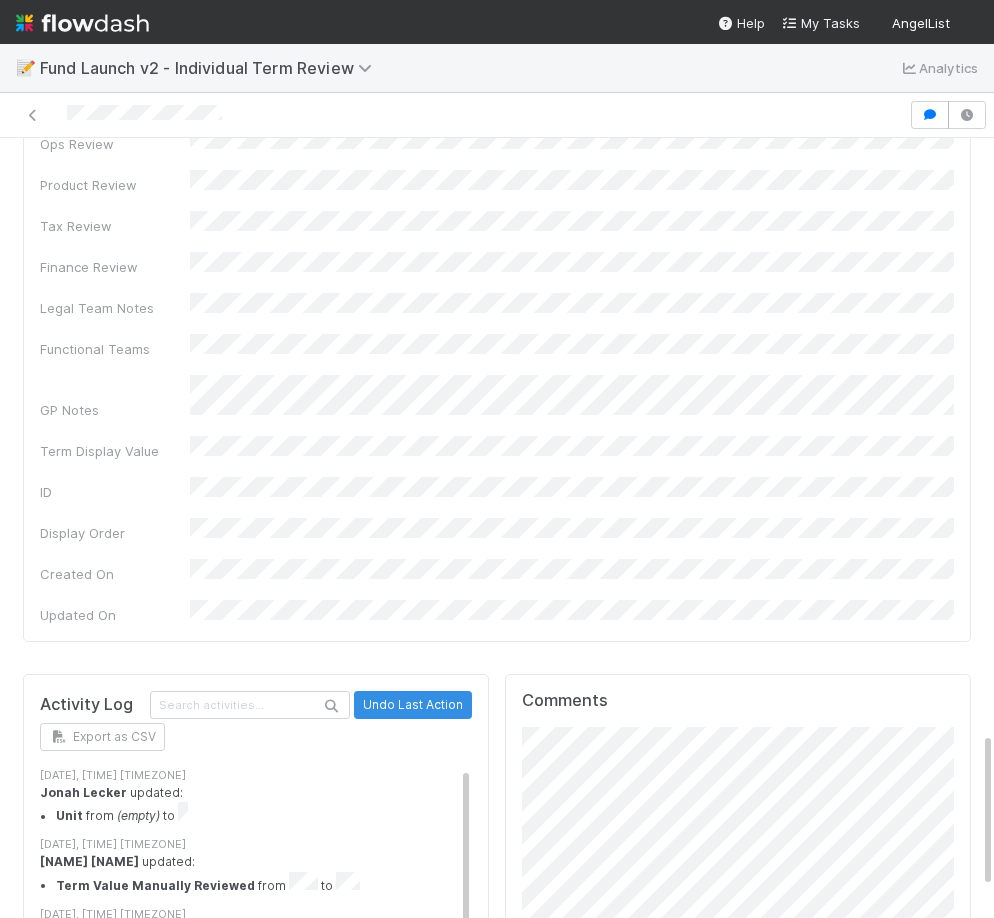 click on "Add Comment" at bounding box center [580, 1105] 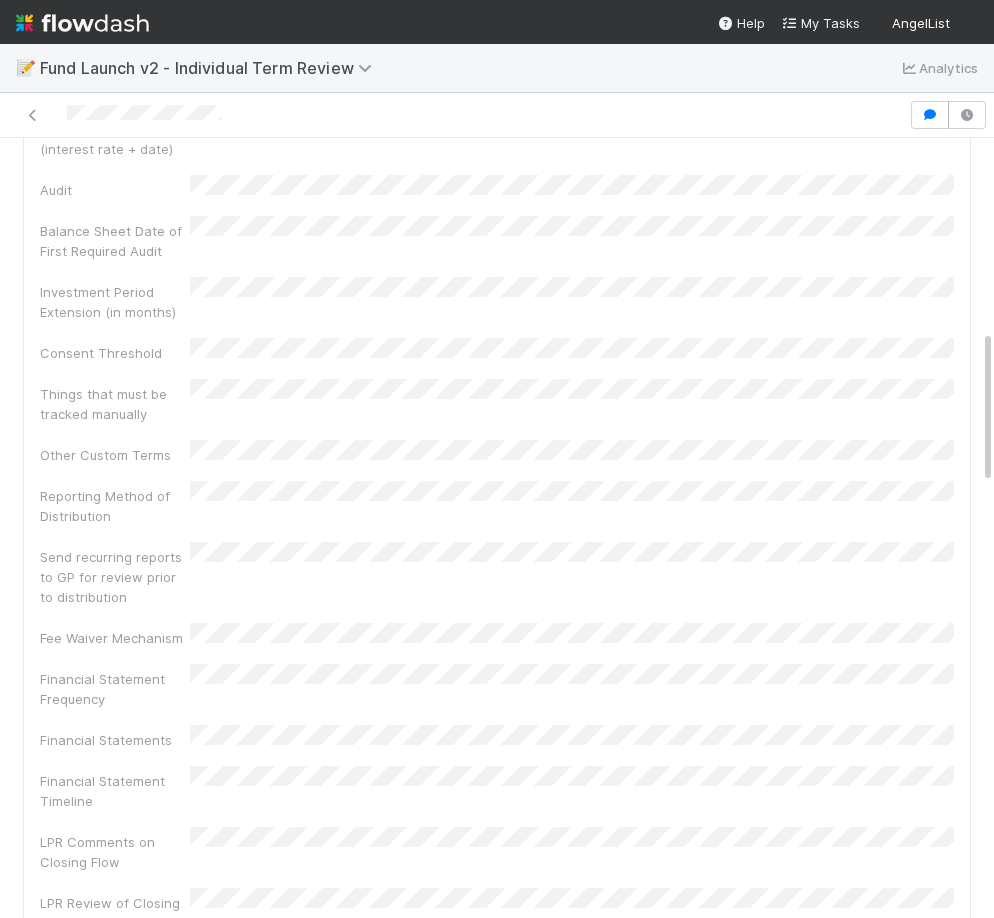 scroll, scrollTop: 961, scrollLeft: 0, axis: vertical 